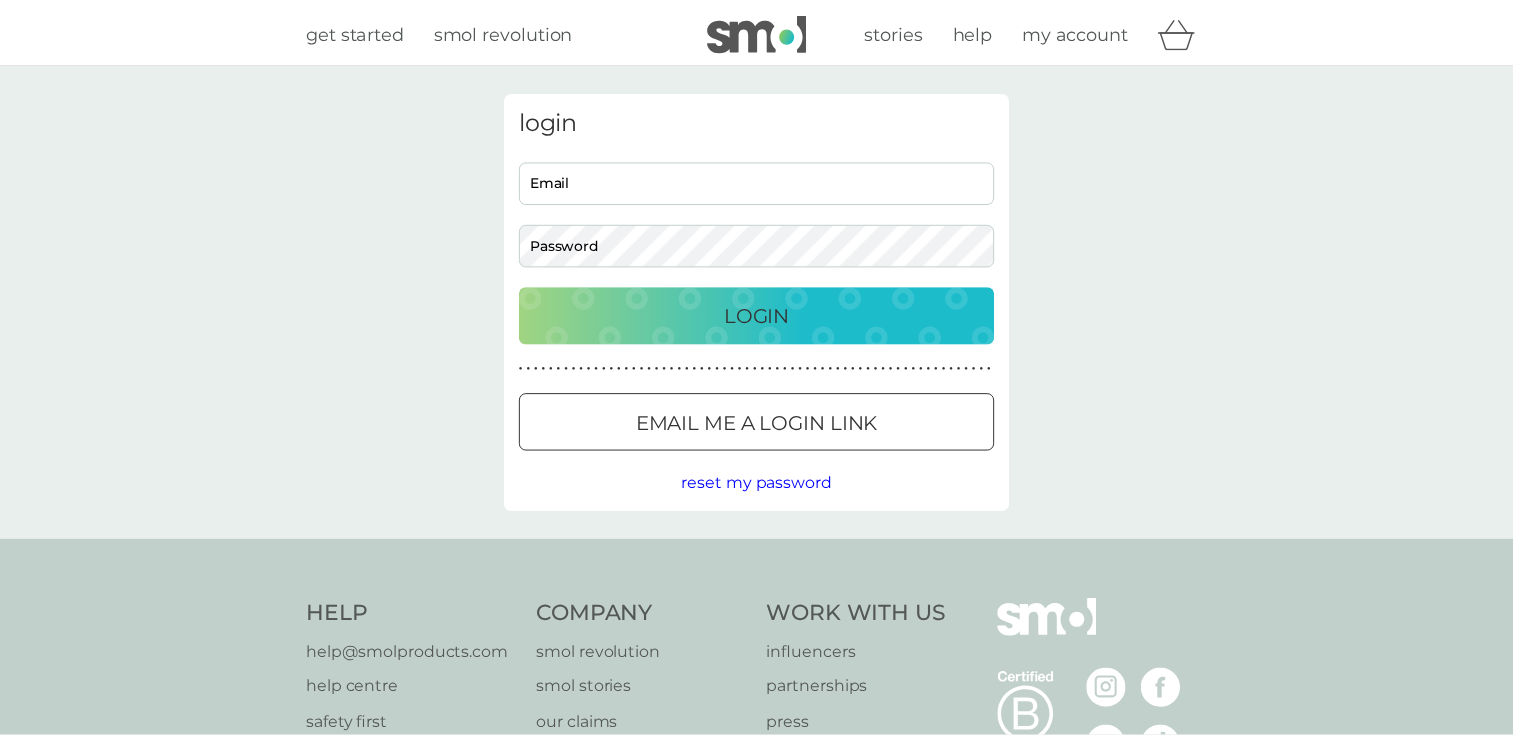 scroll, scrollTop: 0, scrollLeft: 0, axis: both 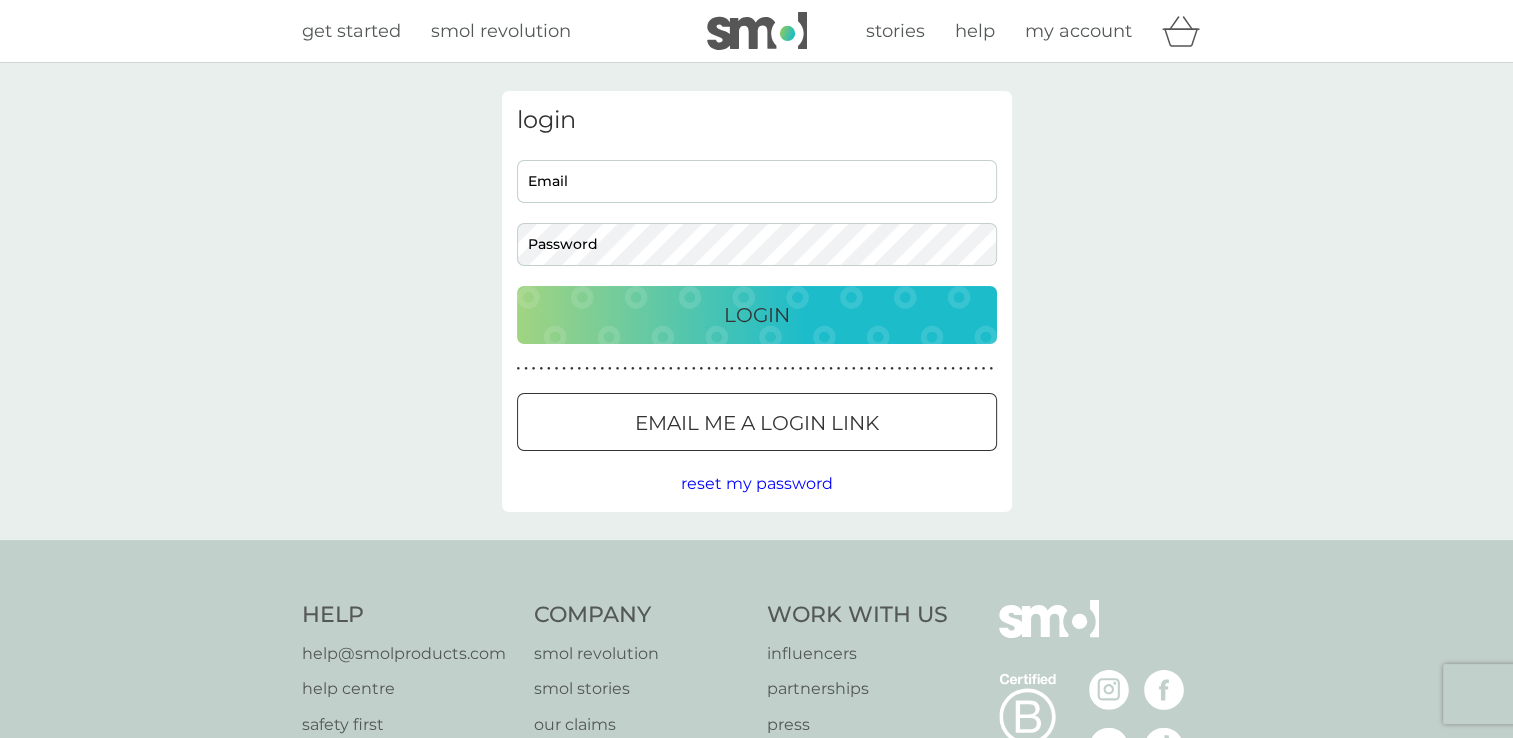 click on "Email" at bounding box center (757, 181) 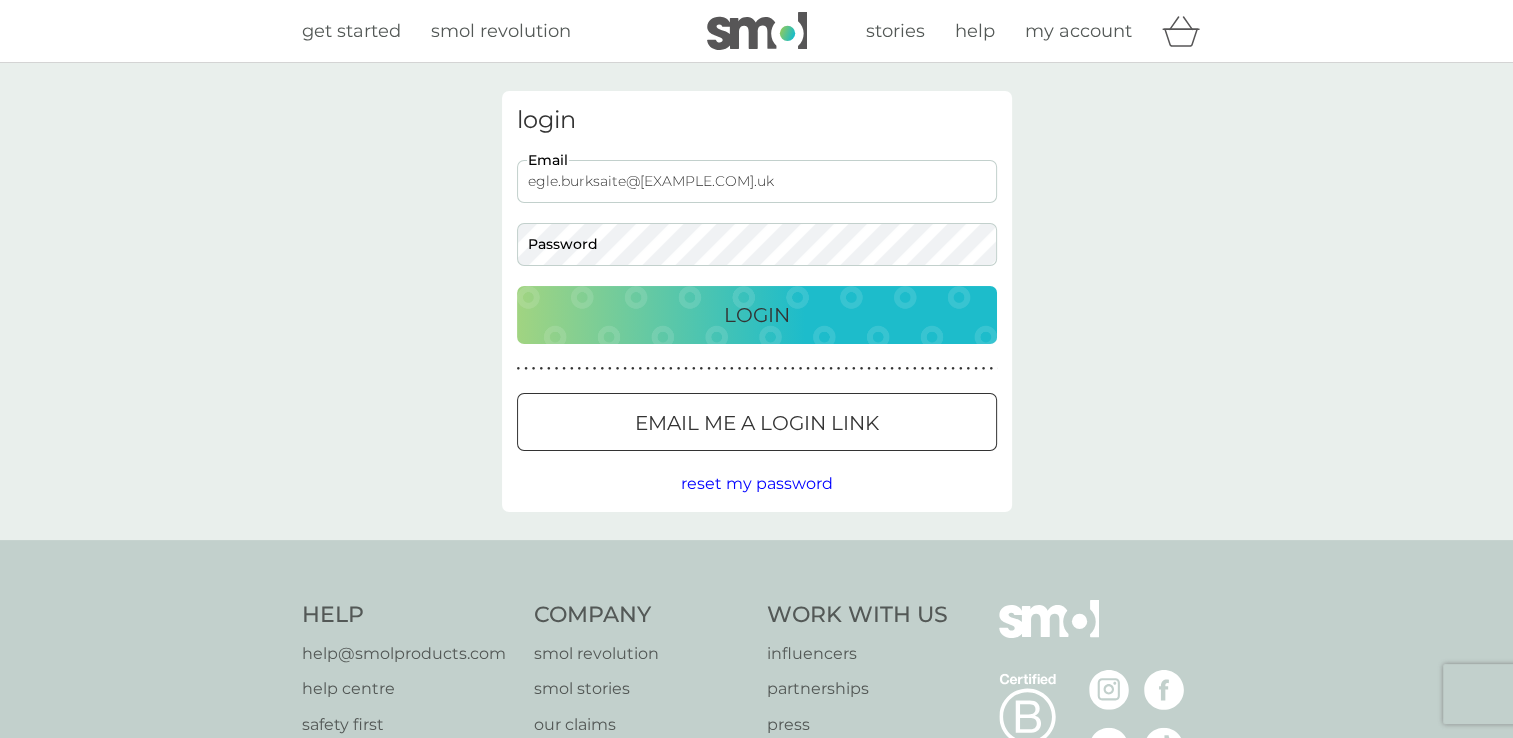 type on "egle.burksaite@dover.gov.uk" 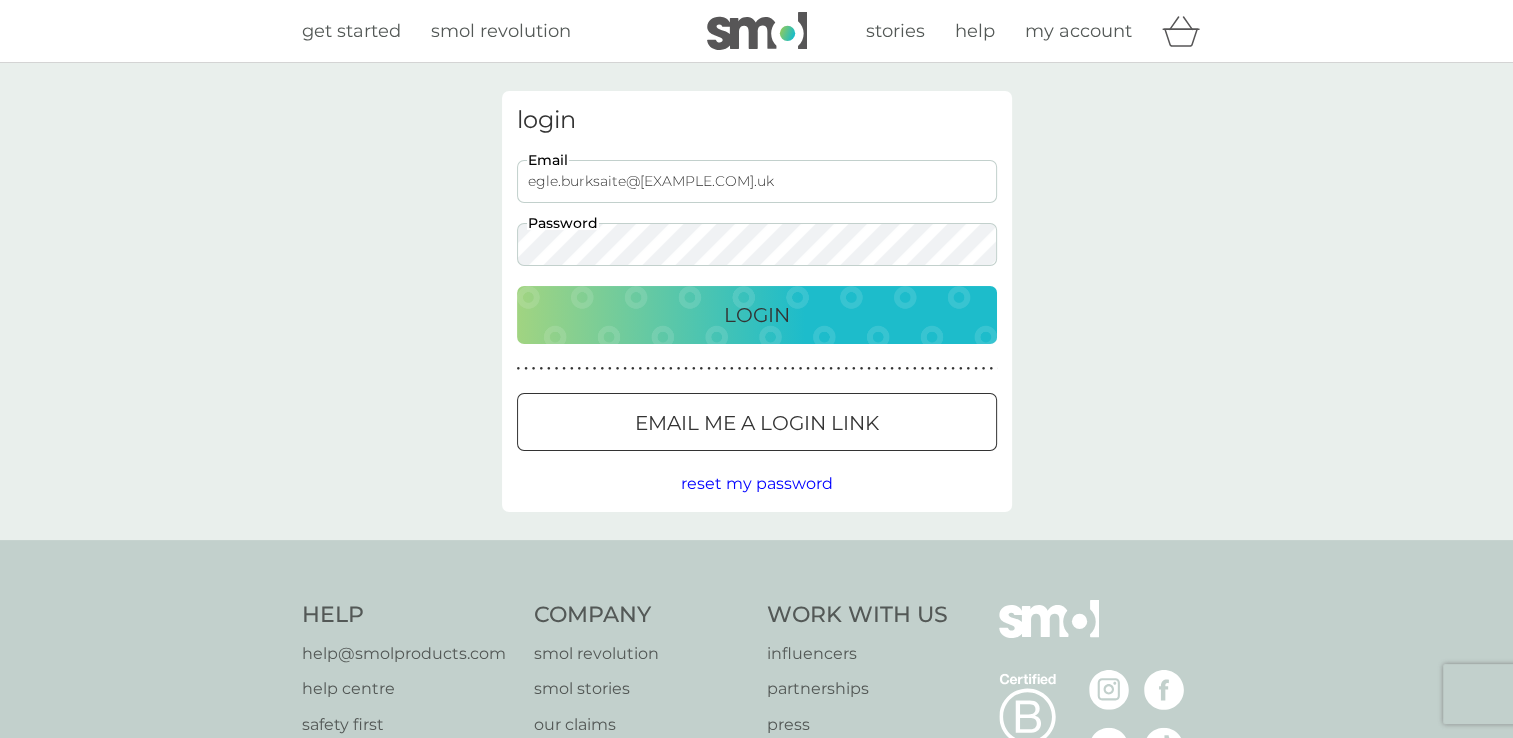click on "Login" at bounding box center (757, 315) 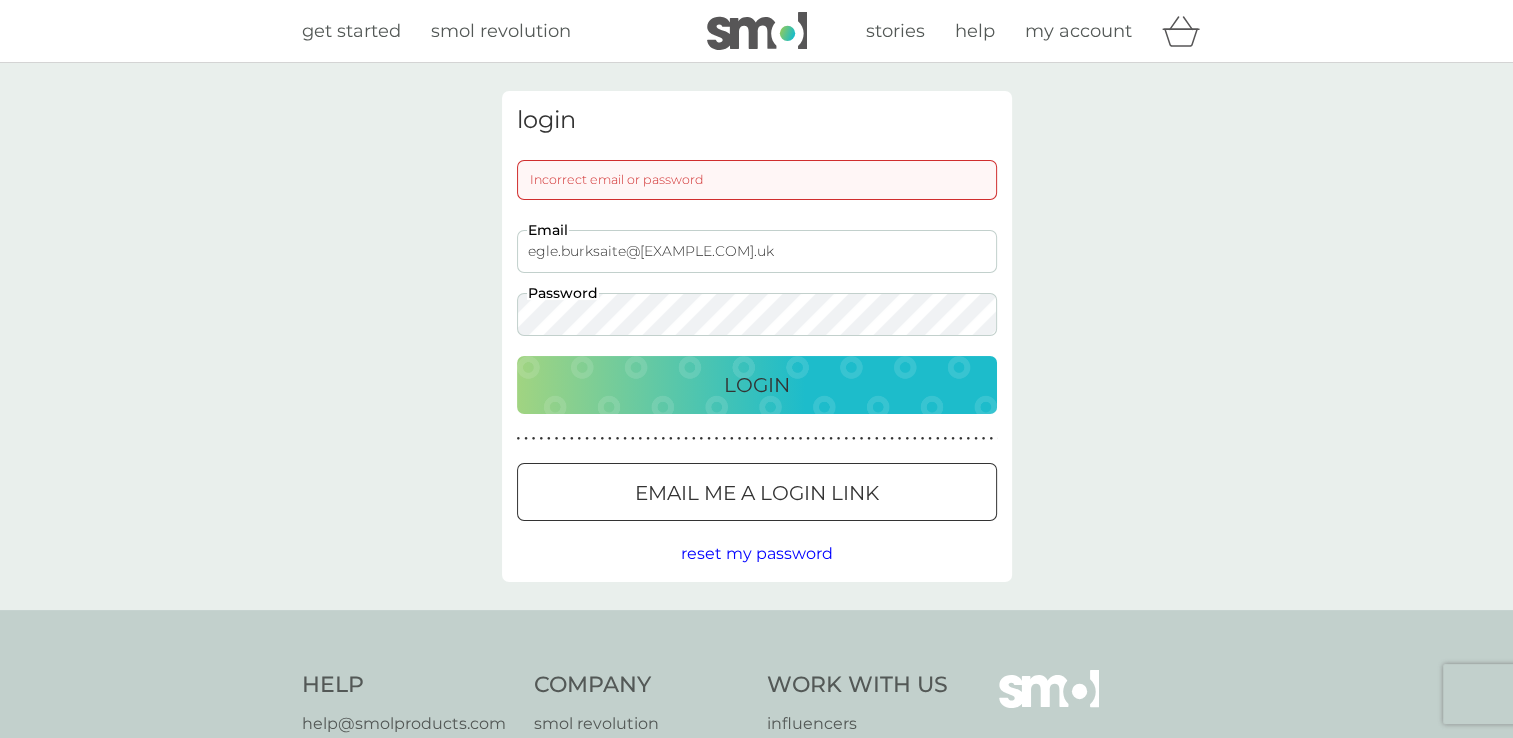click on "Login" at bounding box center [757, 385] 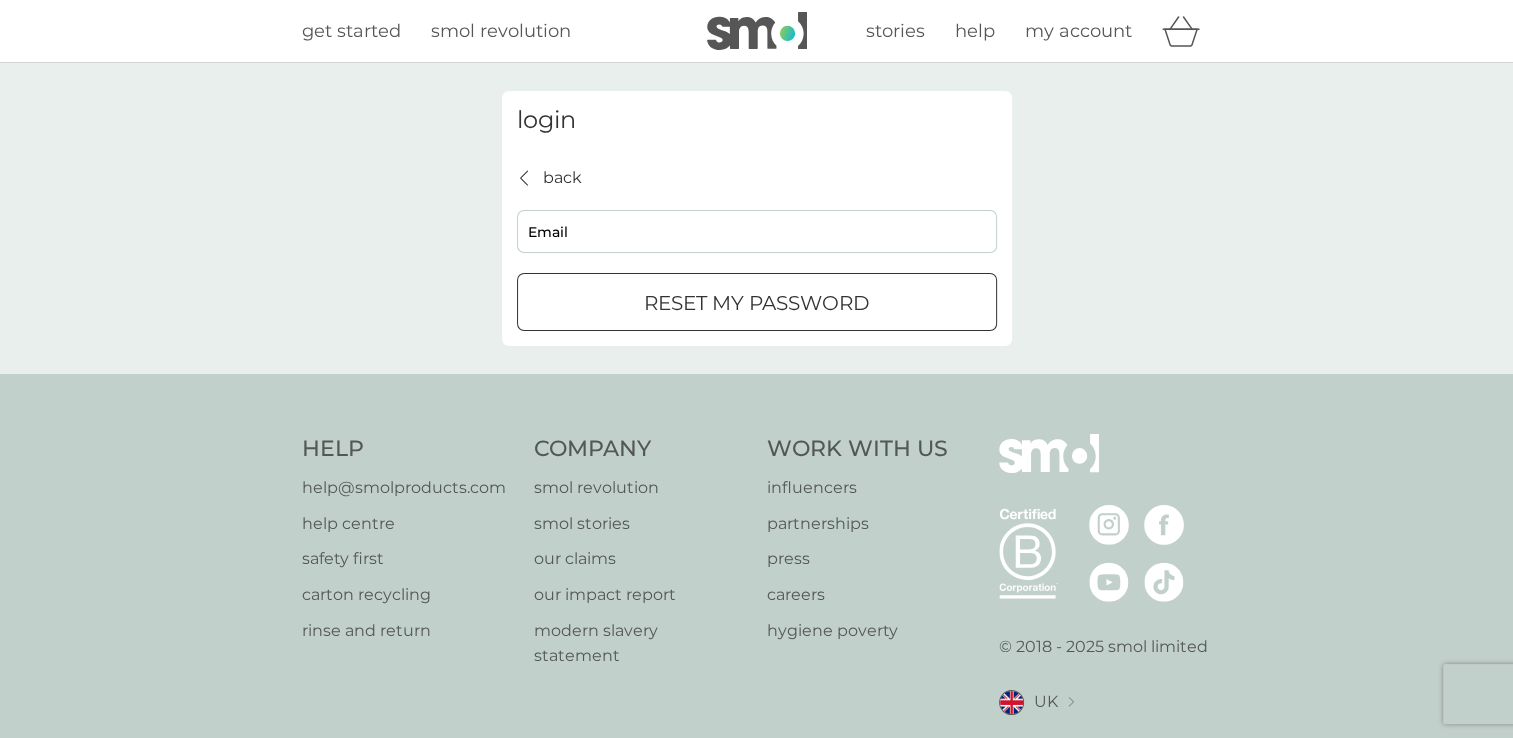click on "Email" at bounding box center (757, 231) 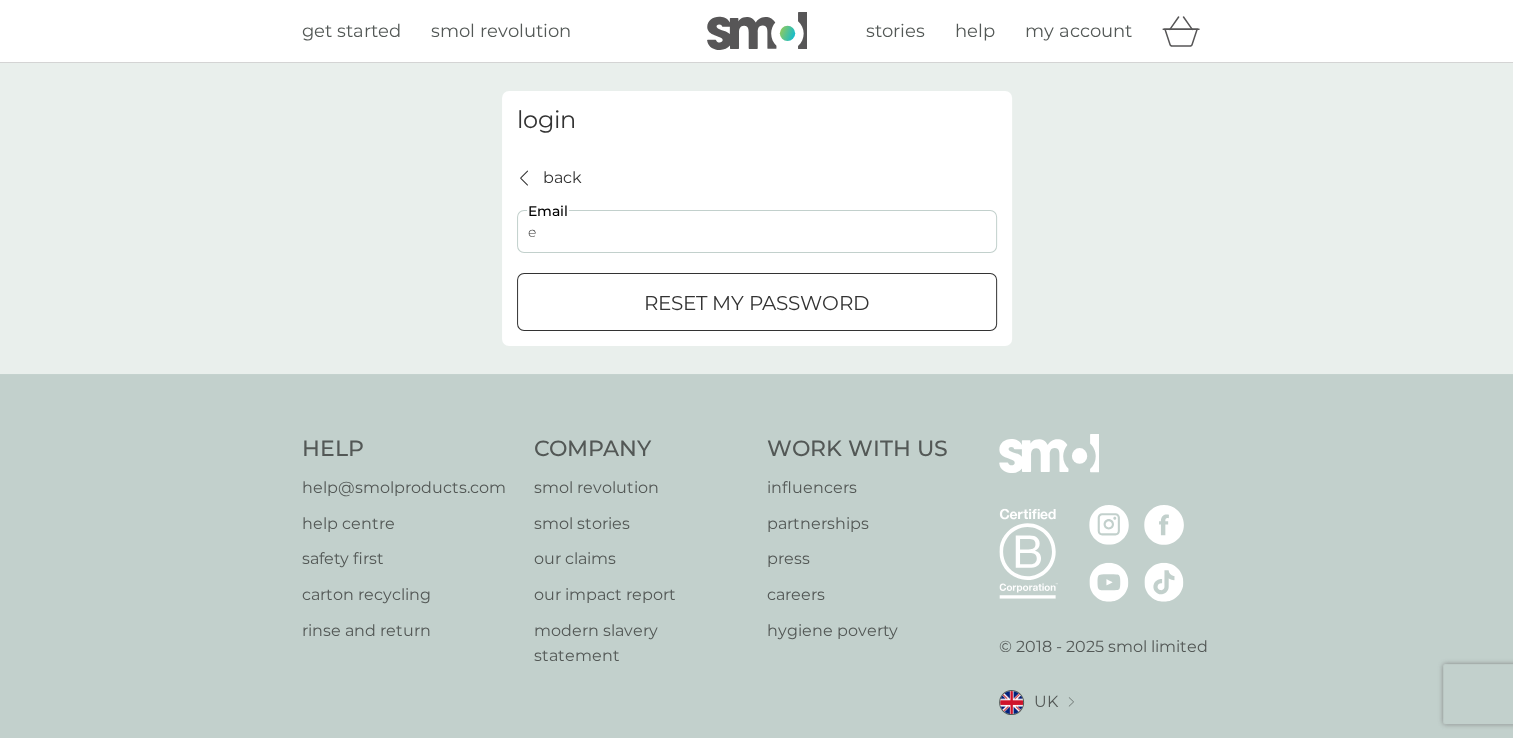 type on "egle.burksaite@dover.gov.uk" 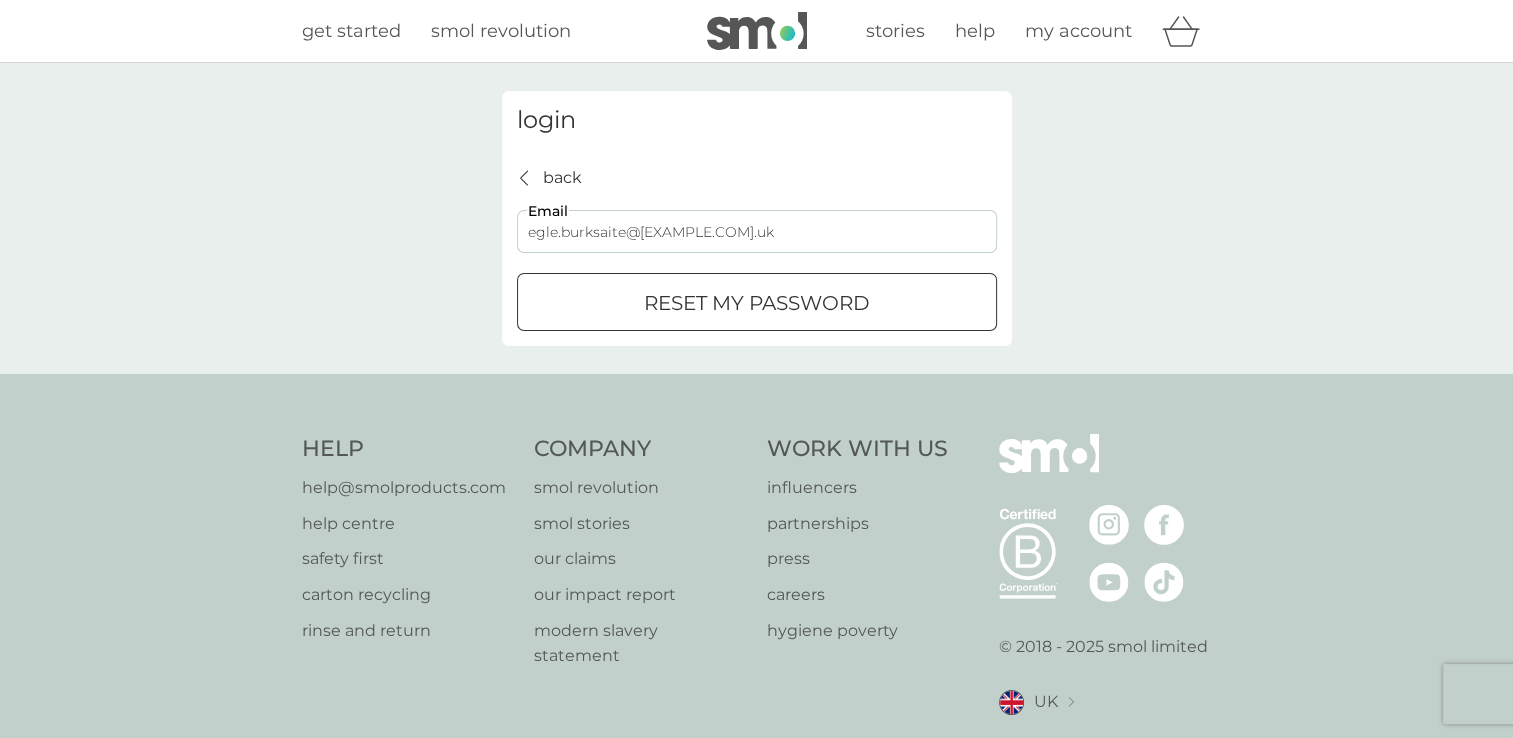 click at bounding box center (757, 303) 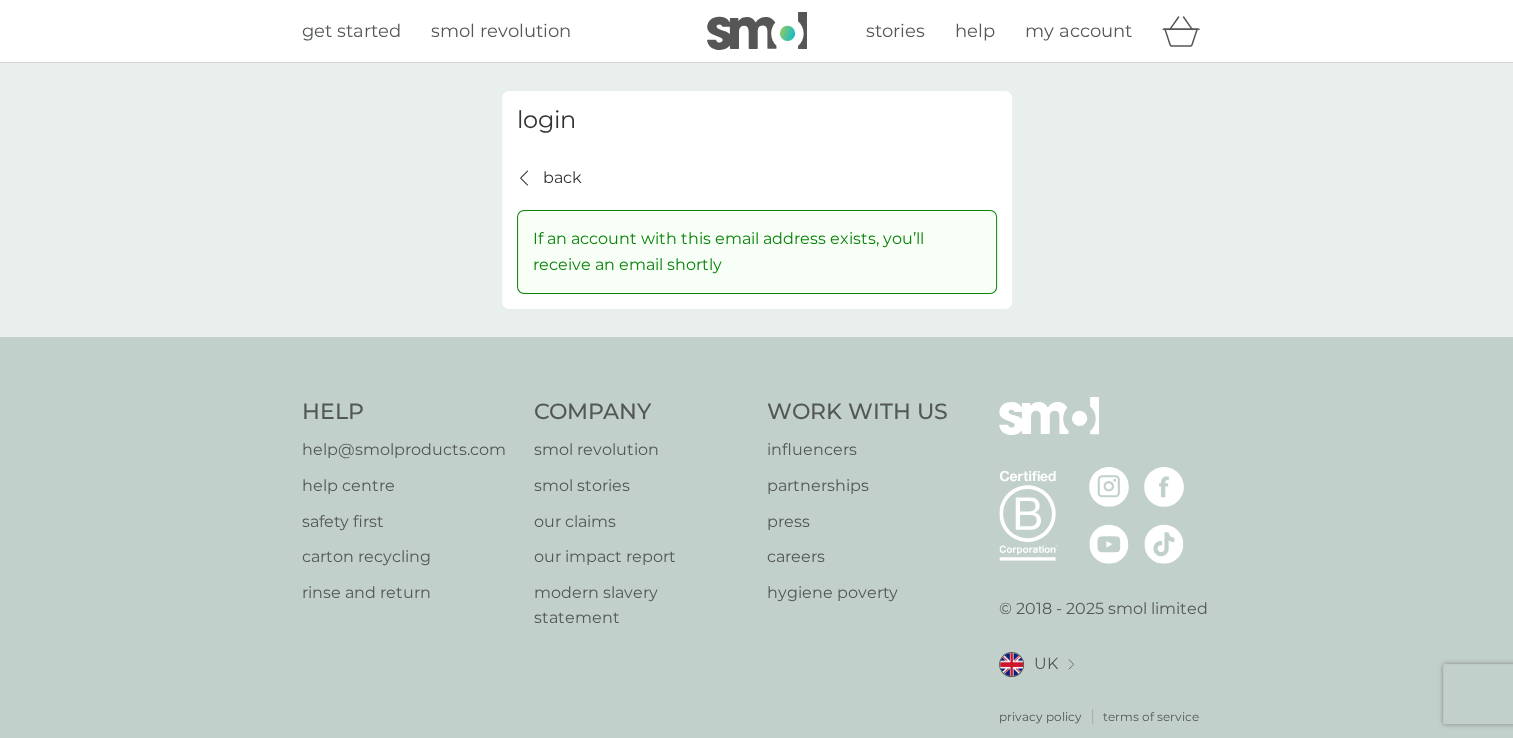 drag, startPoint x: 1152, startPoint y: 10, endPoint x: 1121, endPoint y: 26, distance: 34.88553 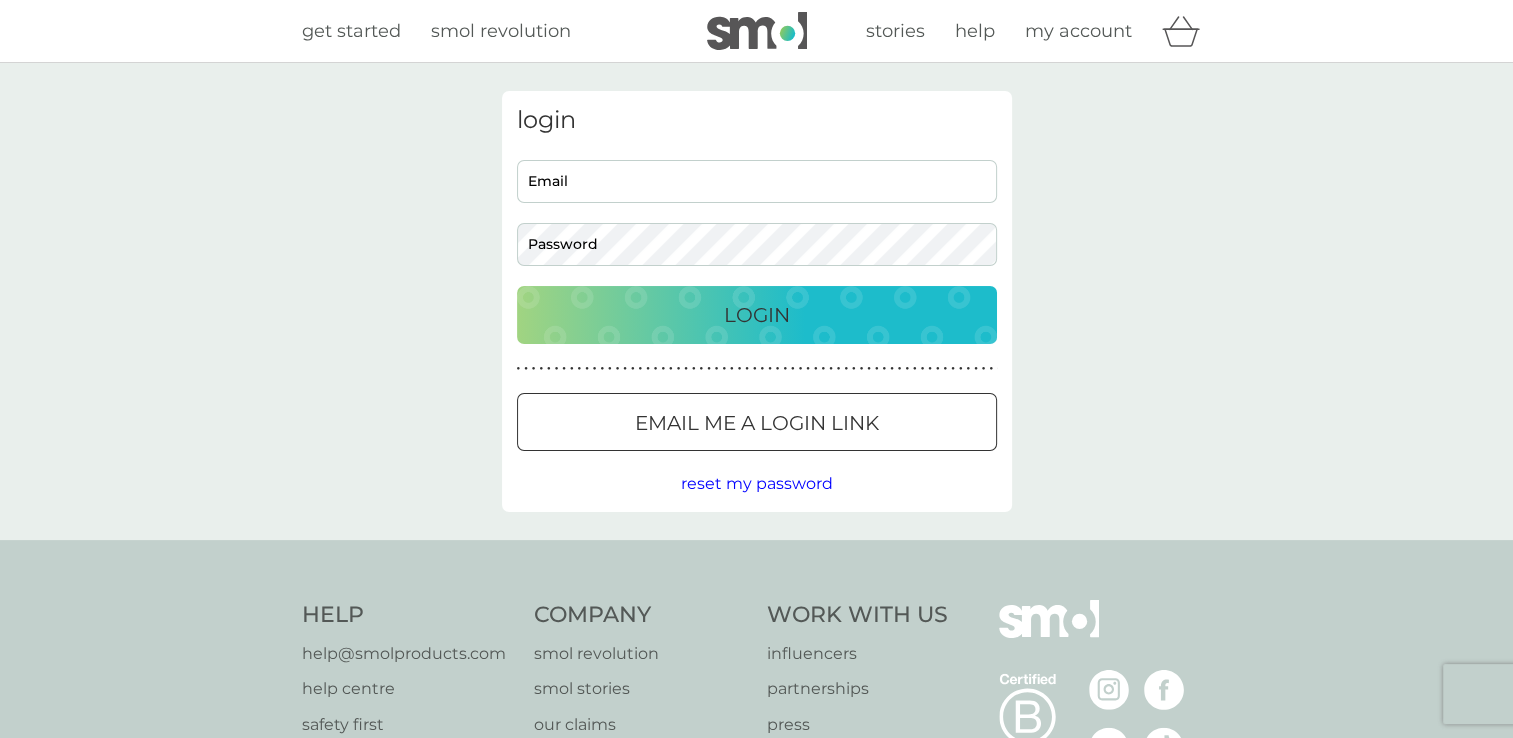 click on "Email" at bounding box center [757, 181] 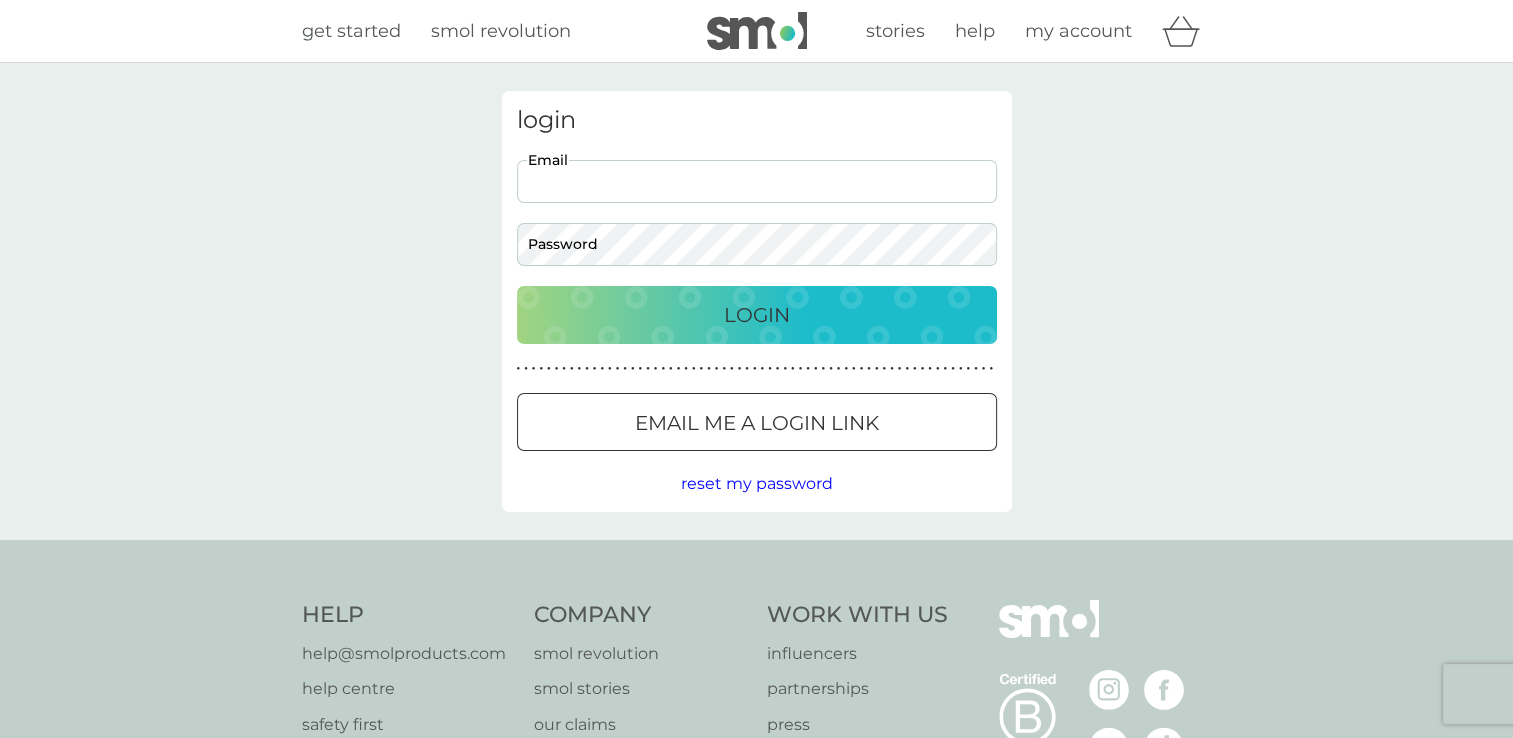 type on "egle.burksaite@dover.gov.uk" 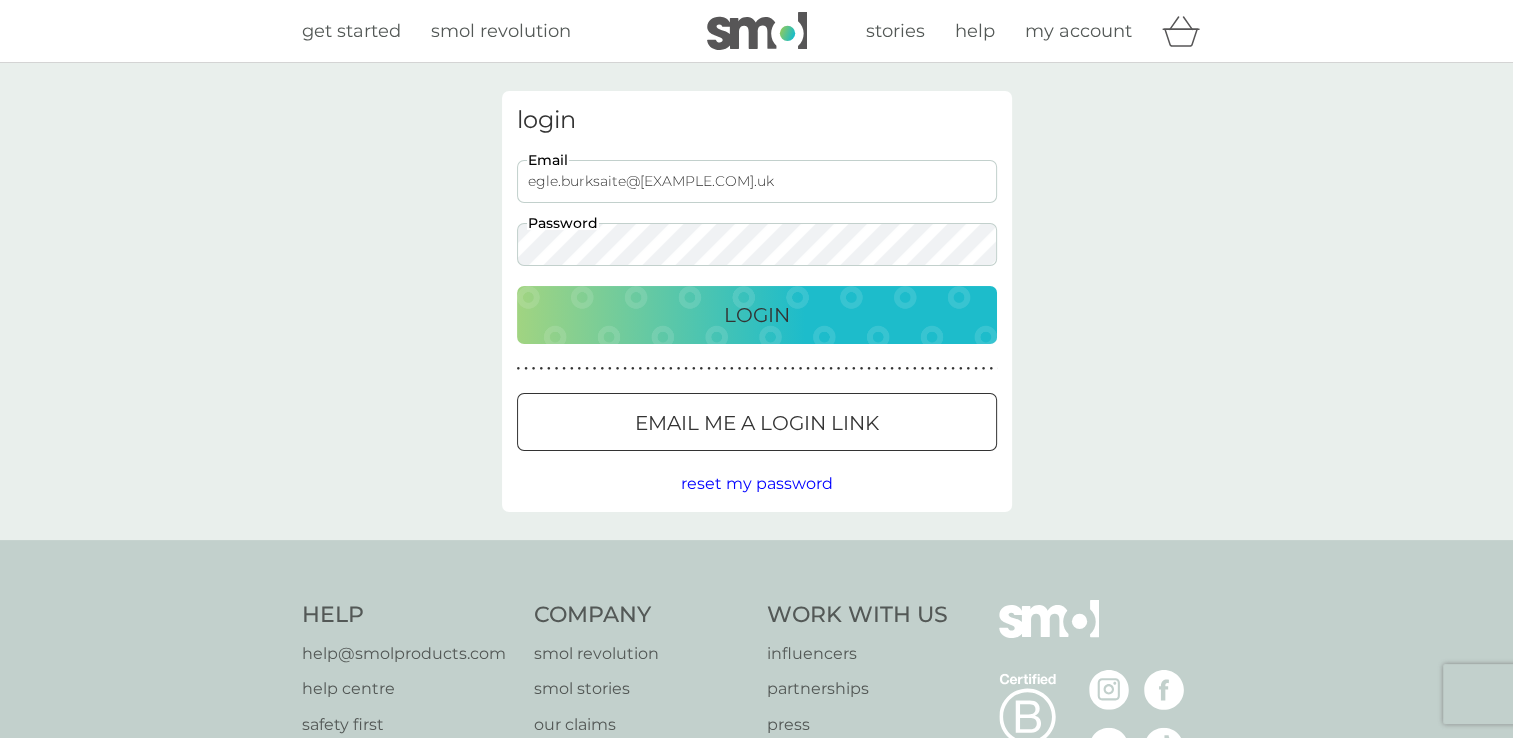 click on "Login" at bounding box center (757, 315) 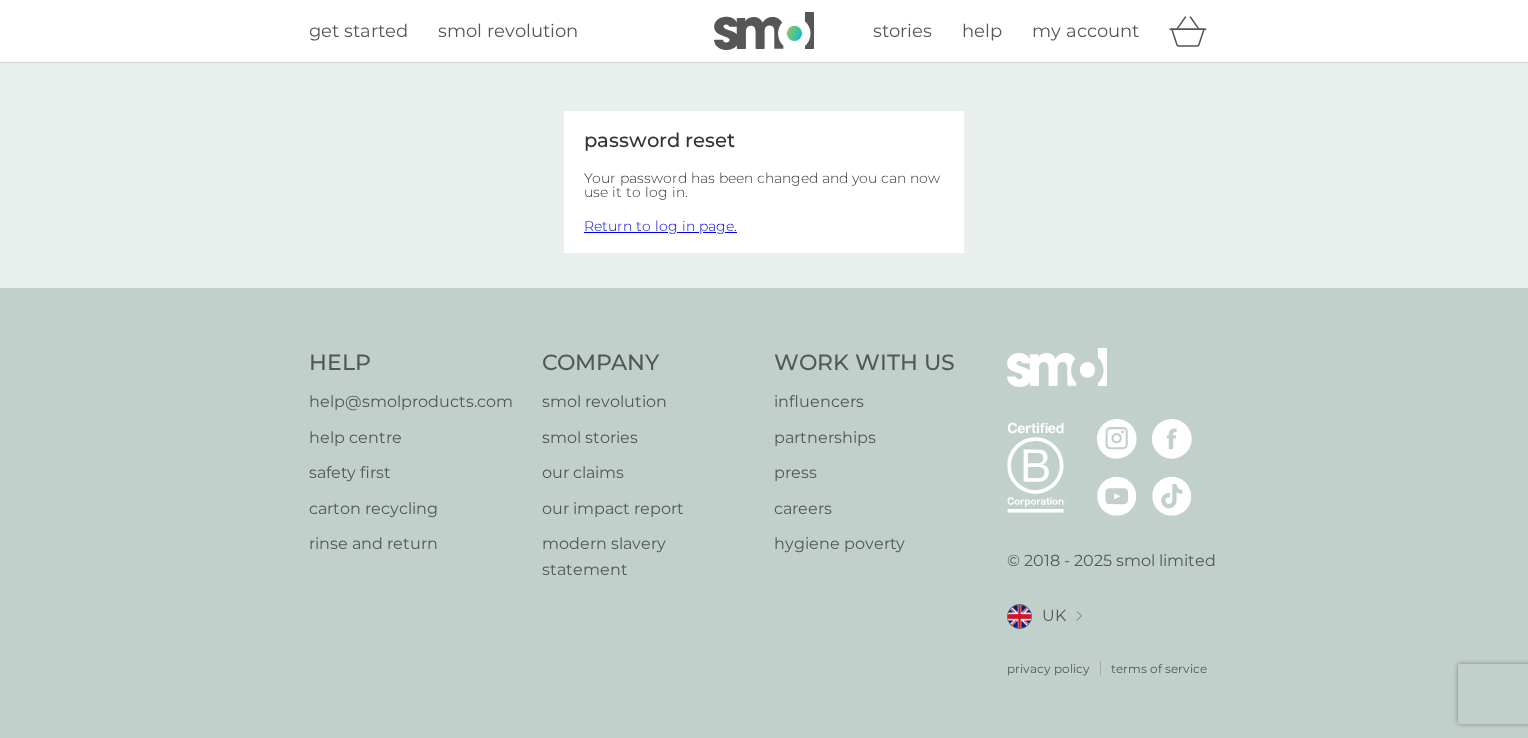 scroll, scrollTop: 0, scrollLeft: 0, axis: both 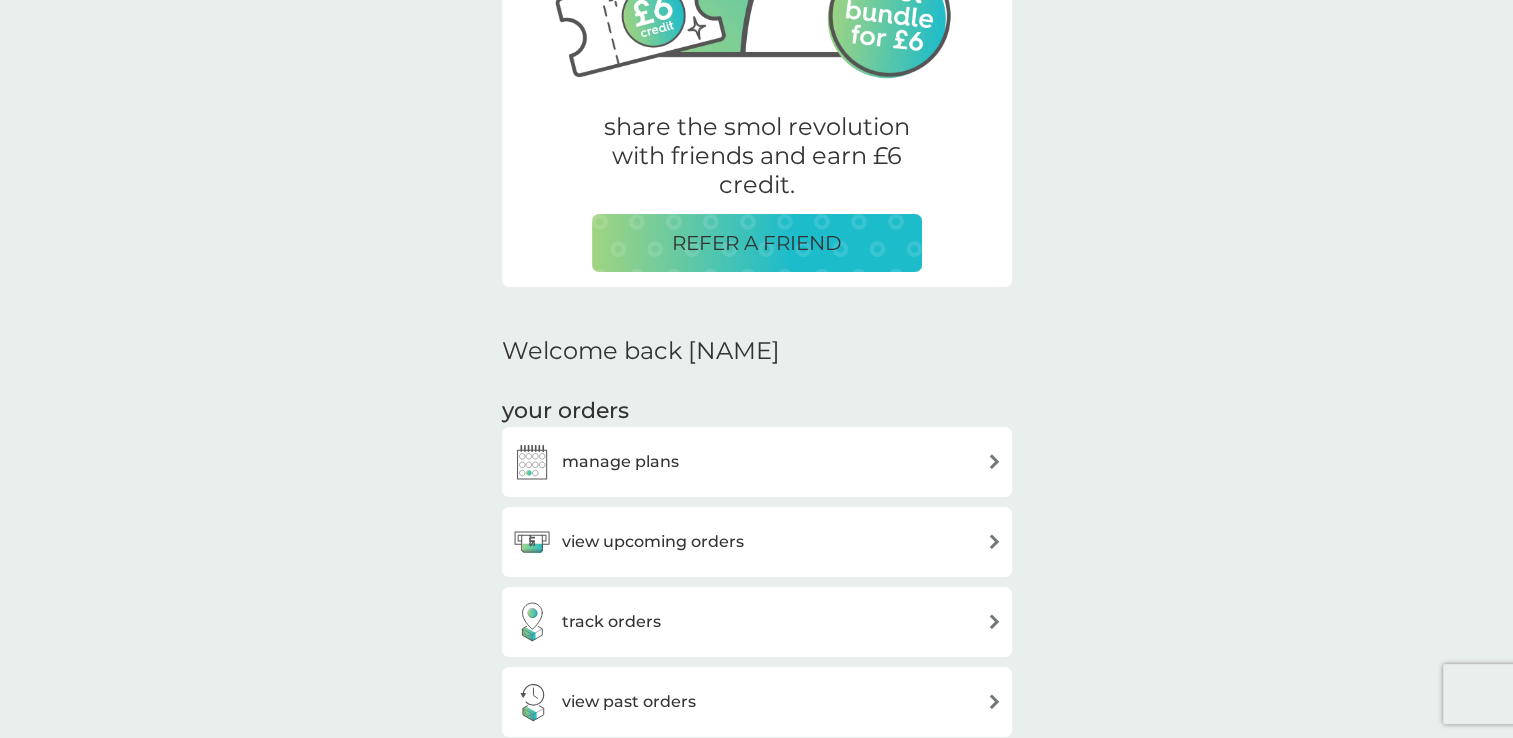 click on "manage plans" at bounding box center (620, 462) 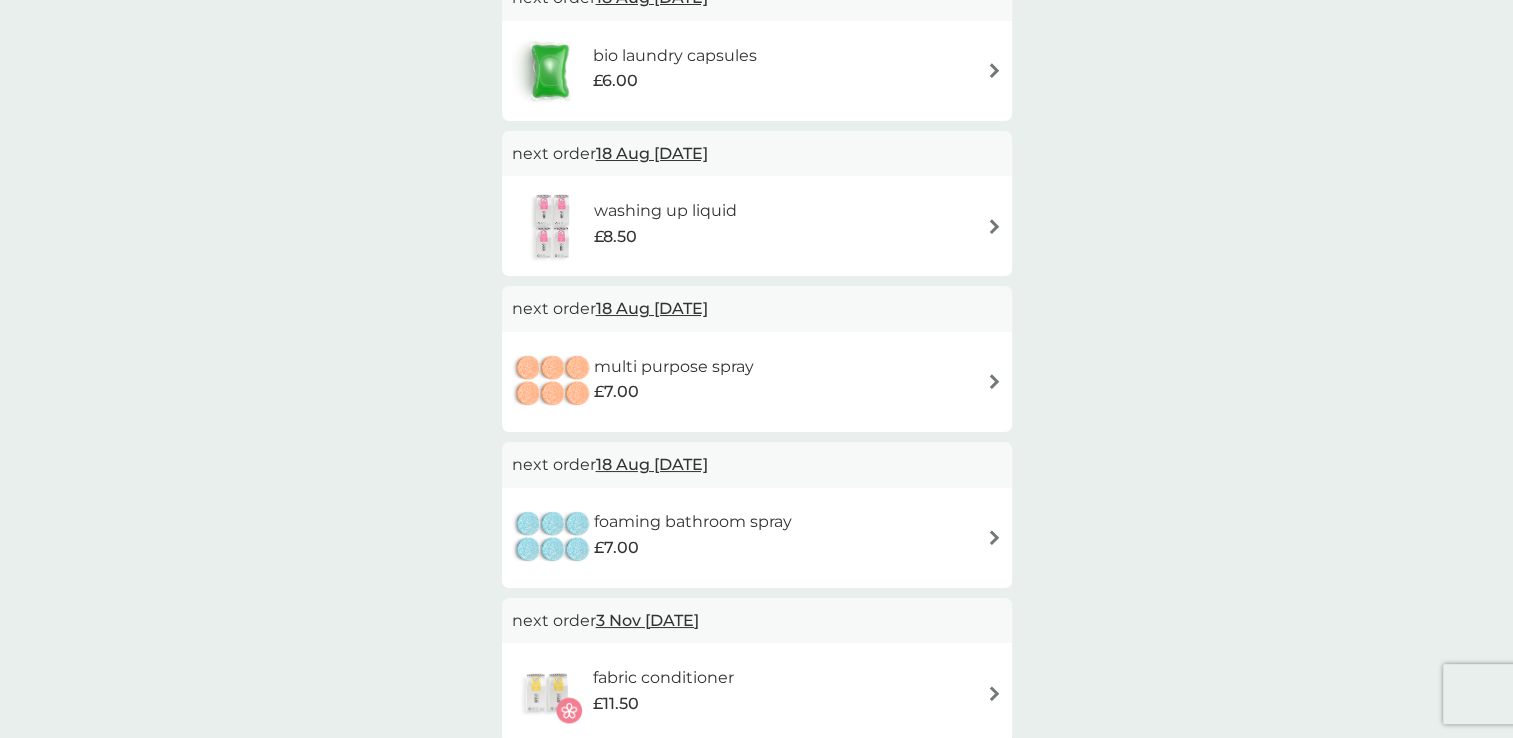 scroll, scrollTop: 400, scrollLeft: 0, axis: vertical 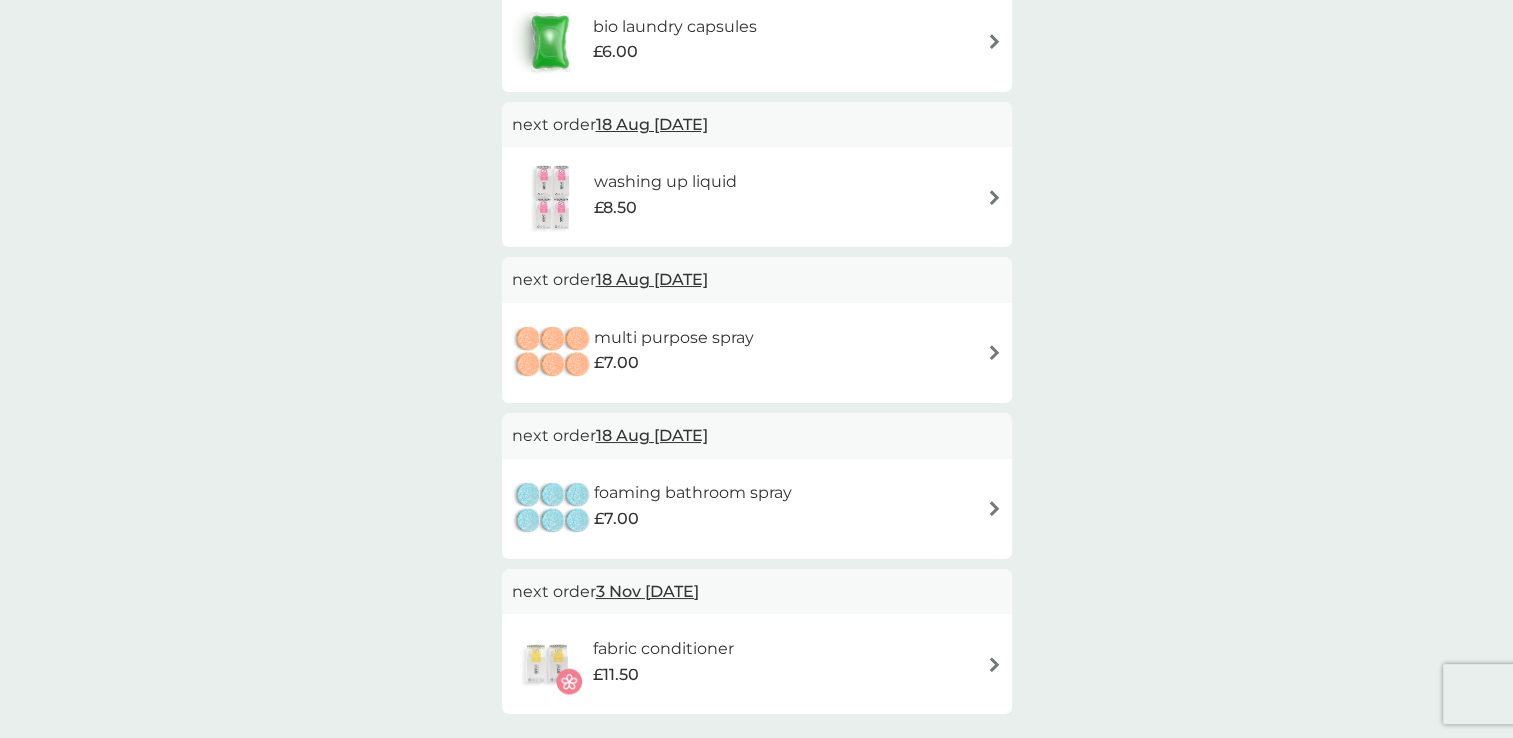click on "multi purpose spray £7.00" at bounding box center [757, 353] 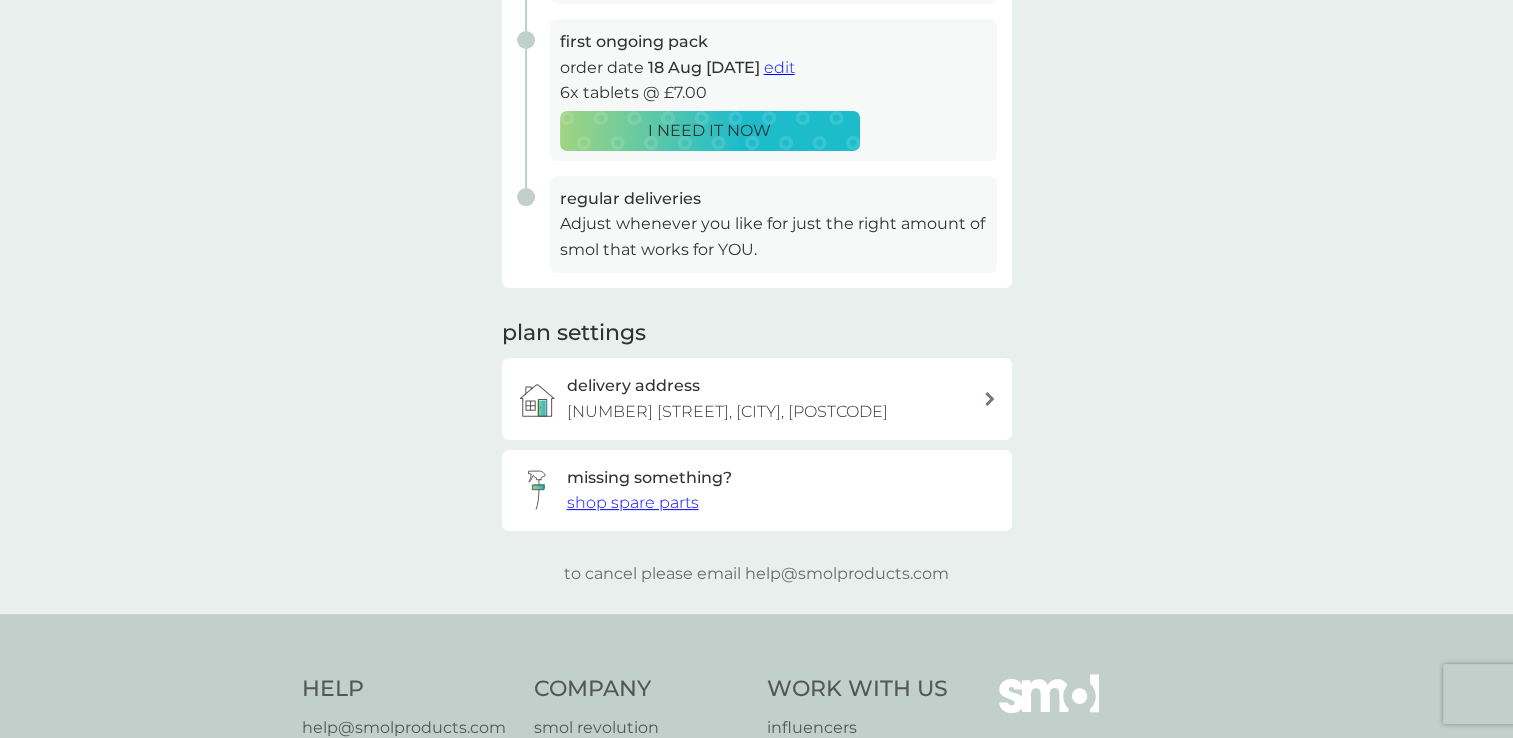 scroll, scrollTop: 0, scrollLeft: 0, axis: both 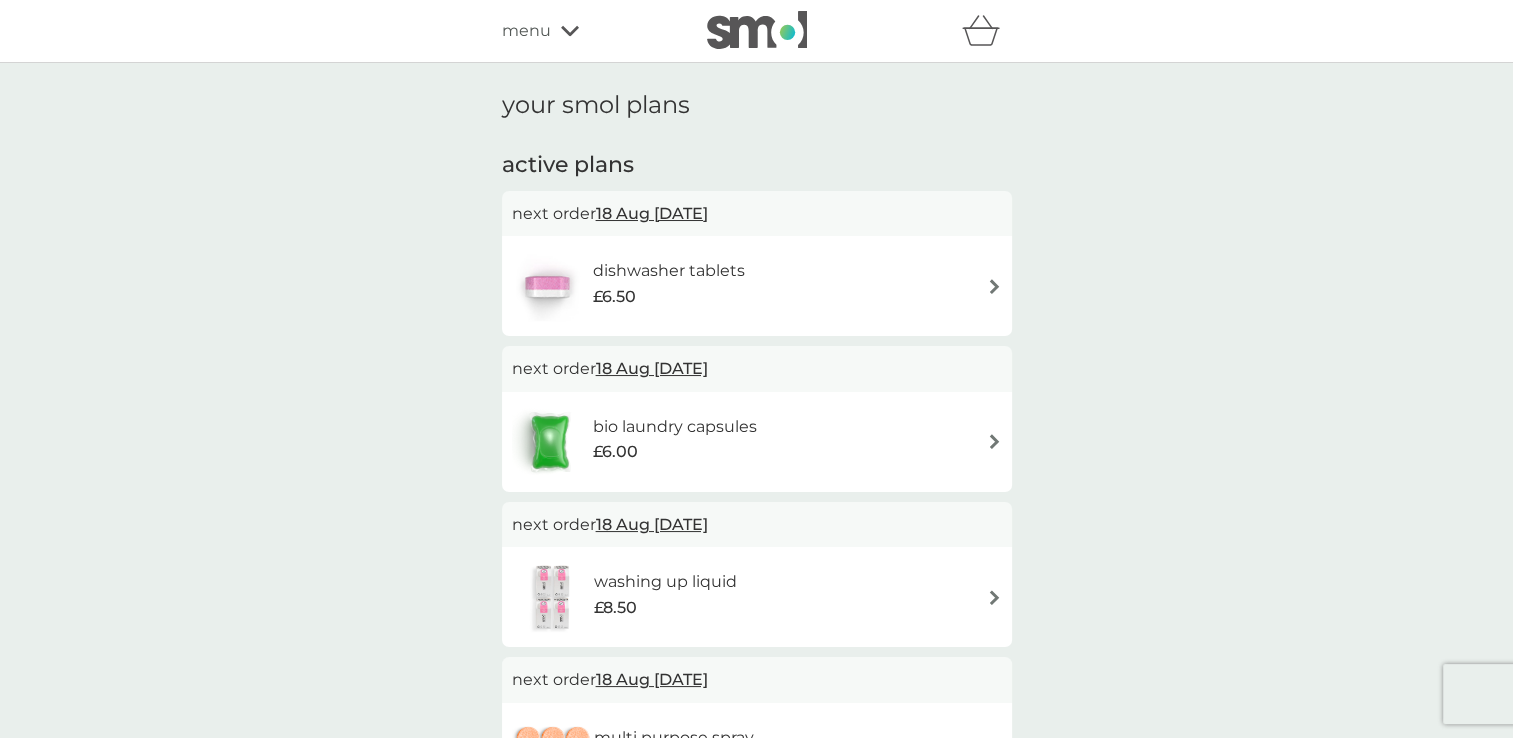 click on "dishwasher tablets £6.50" at bounding box center [757, 286] 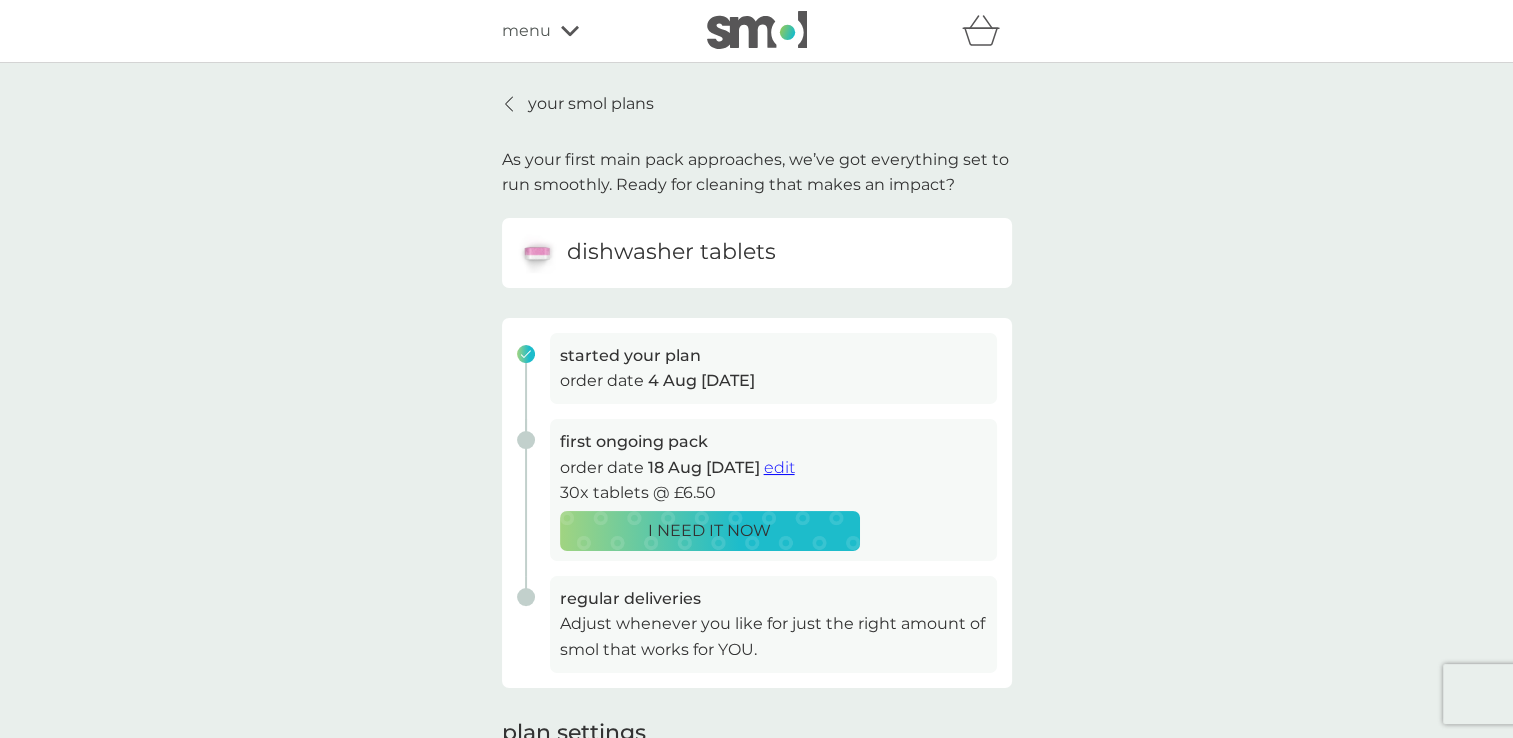 click on "edit" at bounding box center (779, 467) 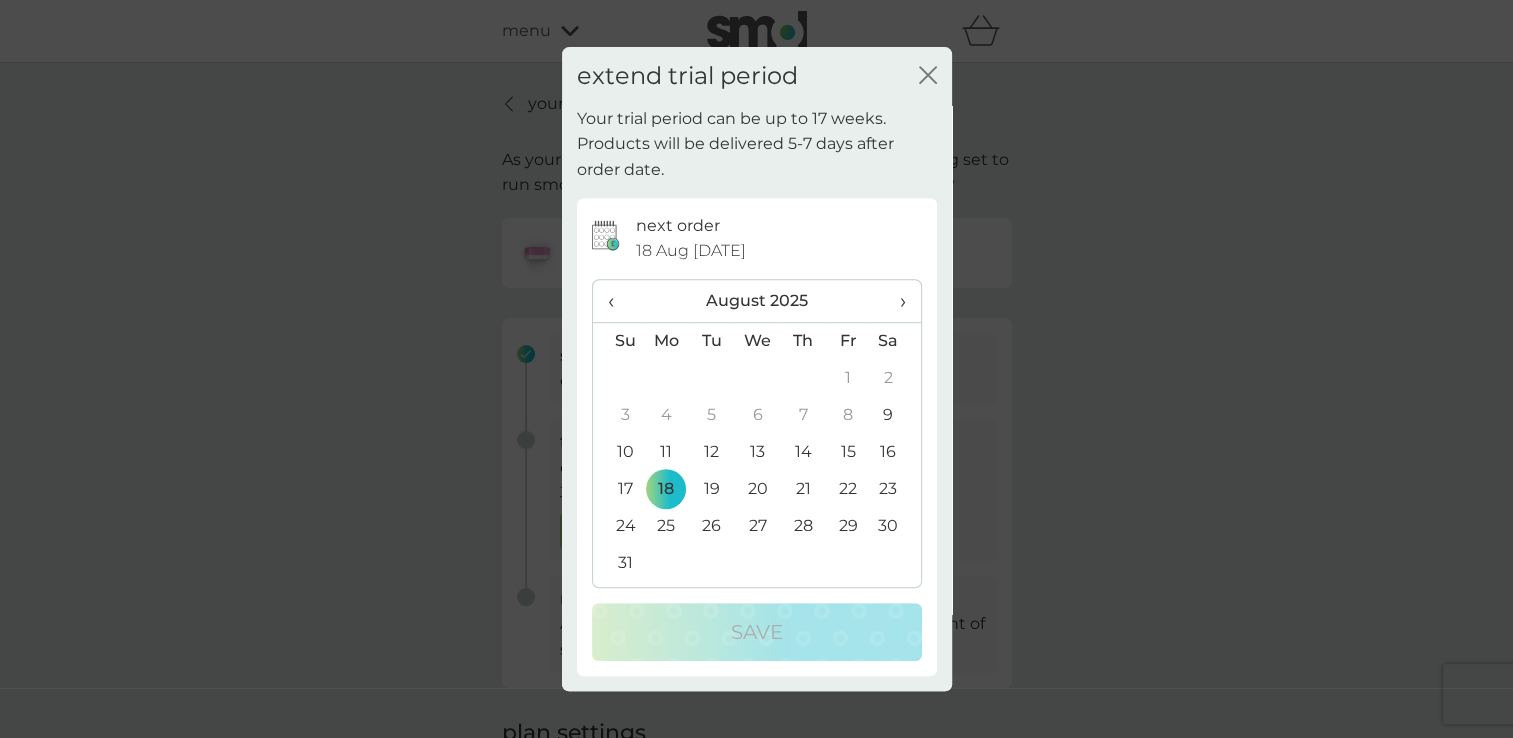click on "close" 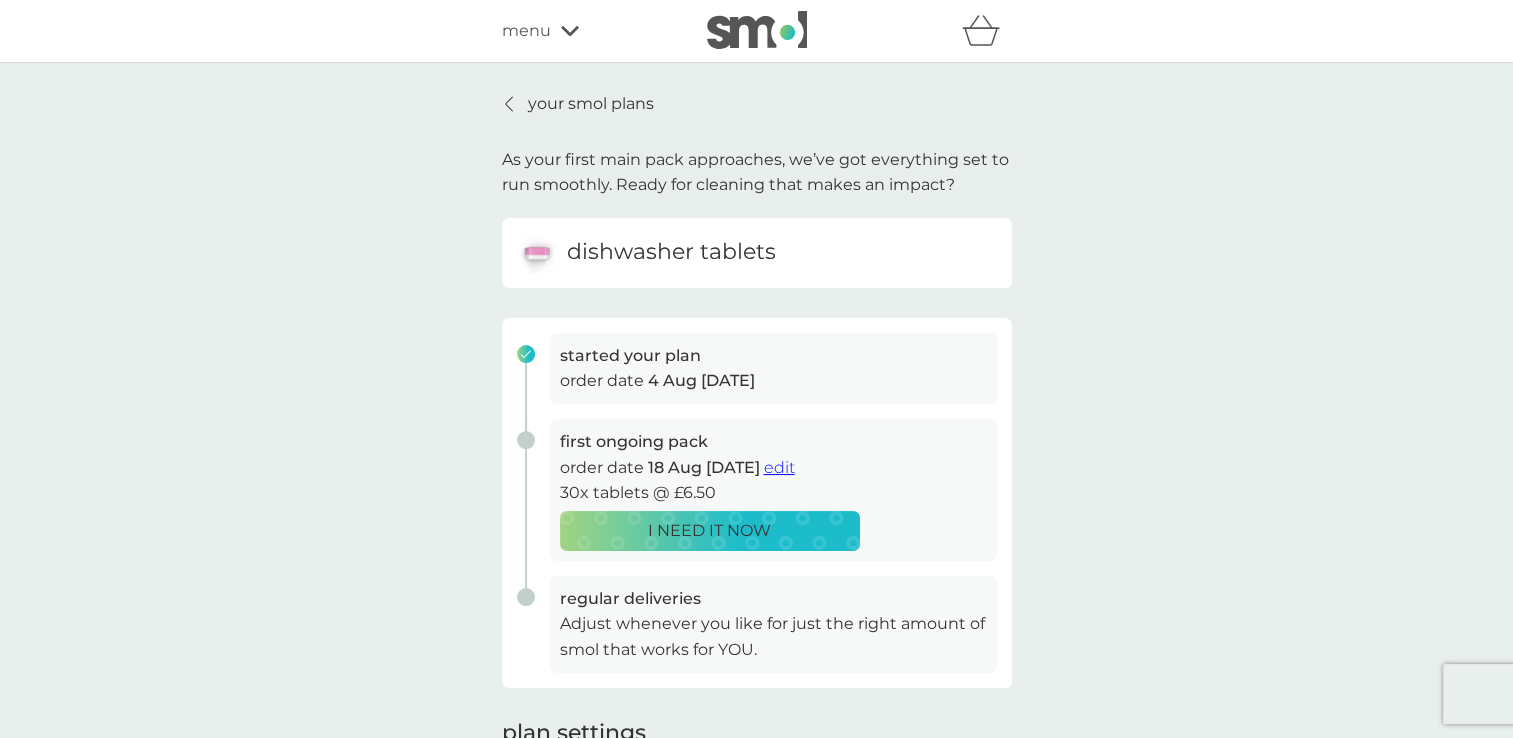 click on "dishwasher tablets" at bounding box center (671, 252) 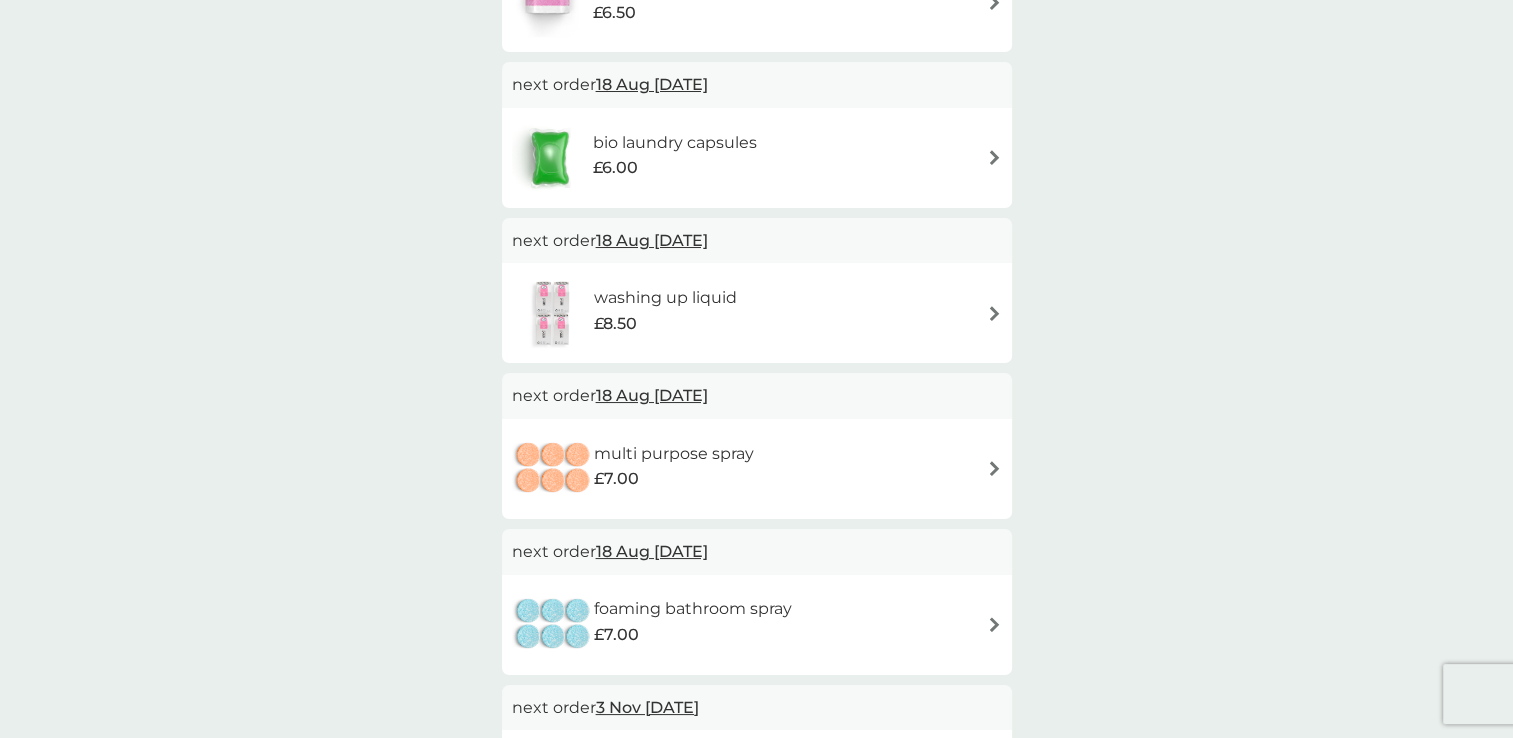 scroll, scrollTop: 0, scrollLeft: 0, axis: both 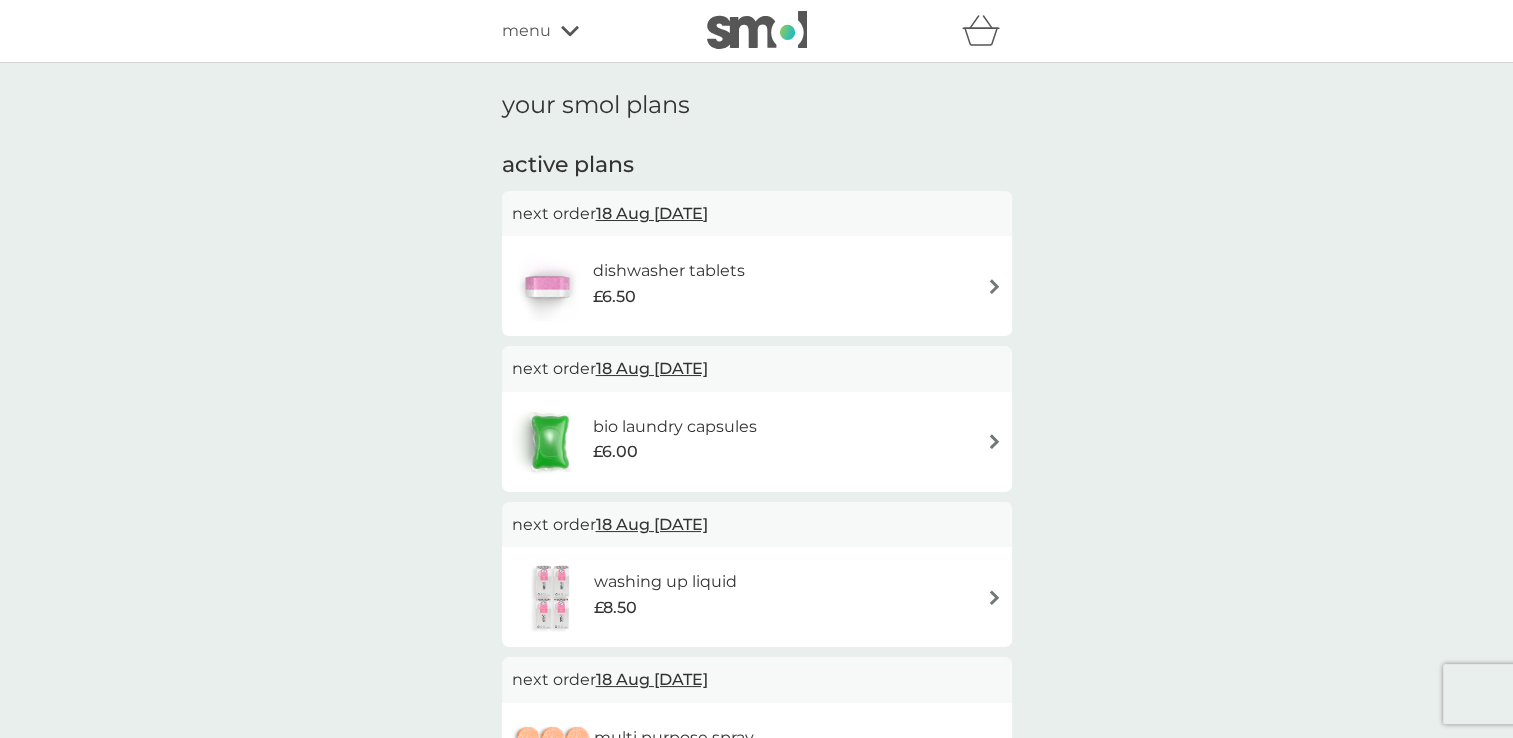 click on "18 Aug 2025" at bounding box center [652, 213] 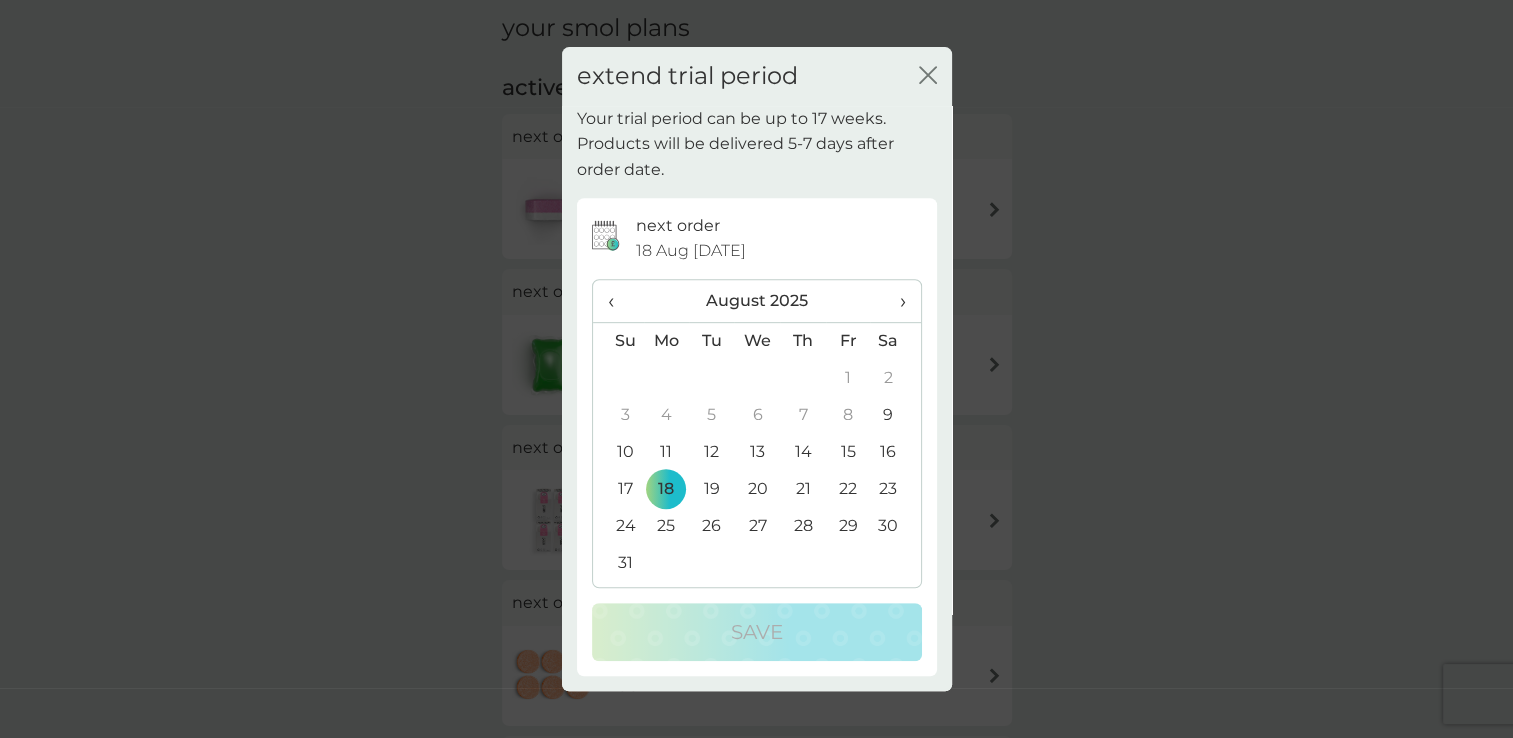 scroll, scrollTop: 200, scrollLeft: 0, axis: vertical 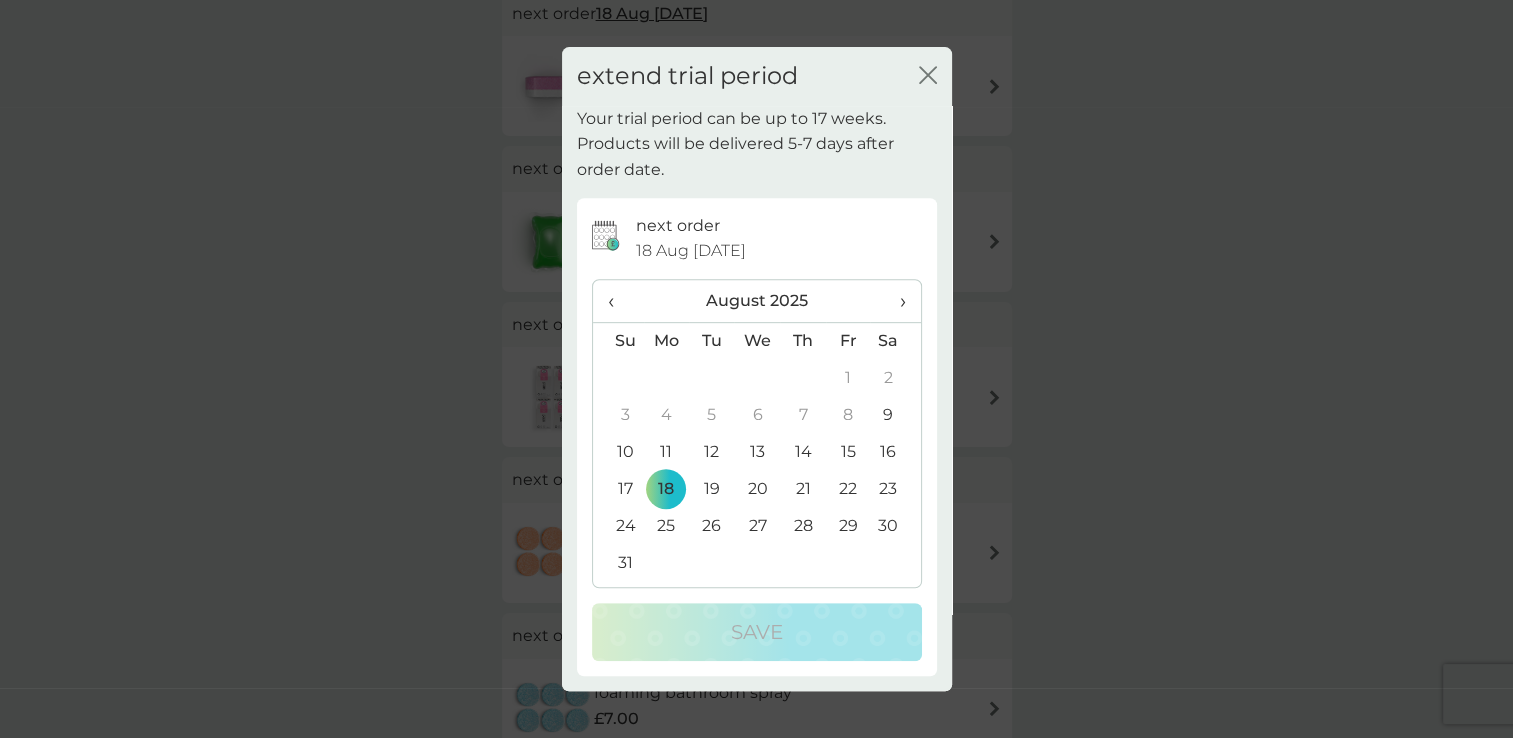 click on "Your trial period can be up to 17 weeks. Products will be delivered 5-7 days after order date." at bounding box center (757, 144) 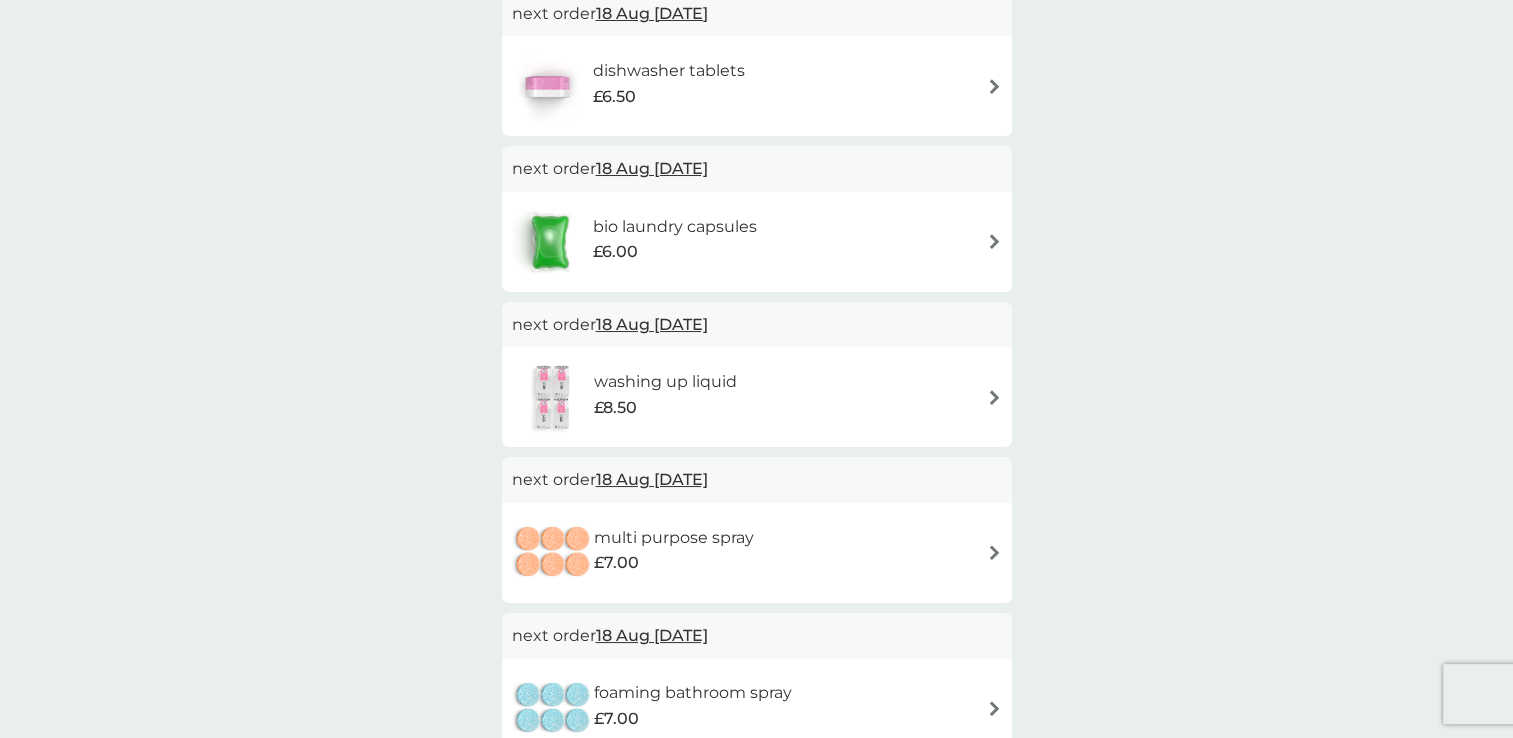 click on "dishwasher tablets £6.50" at bounding box center [757, 86] 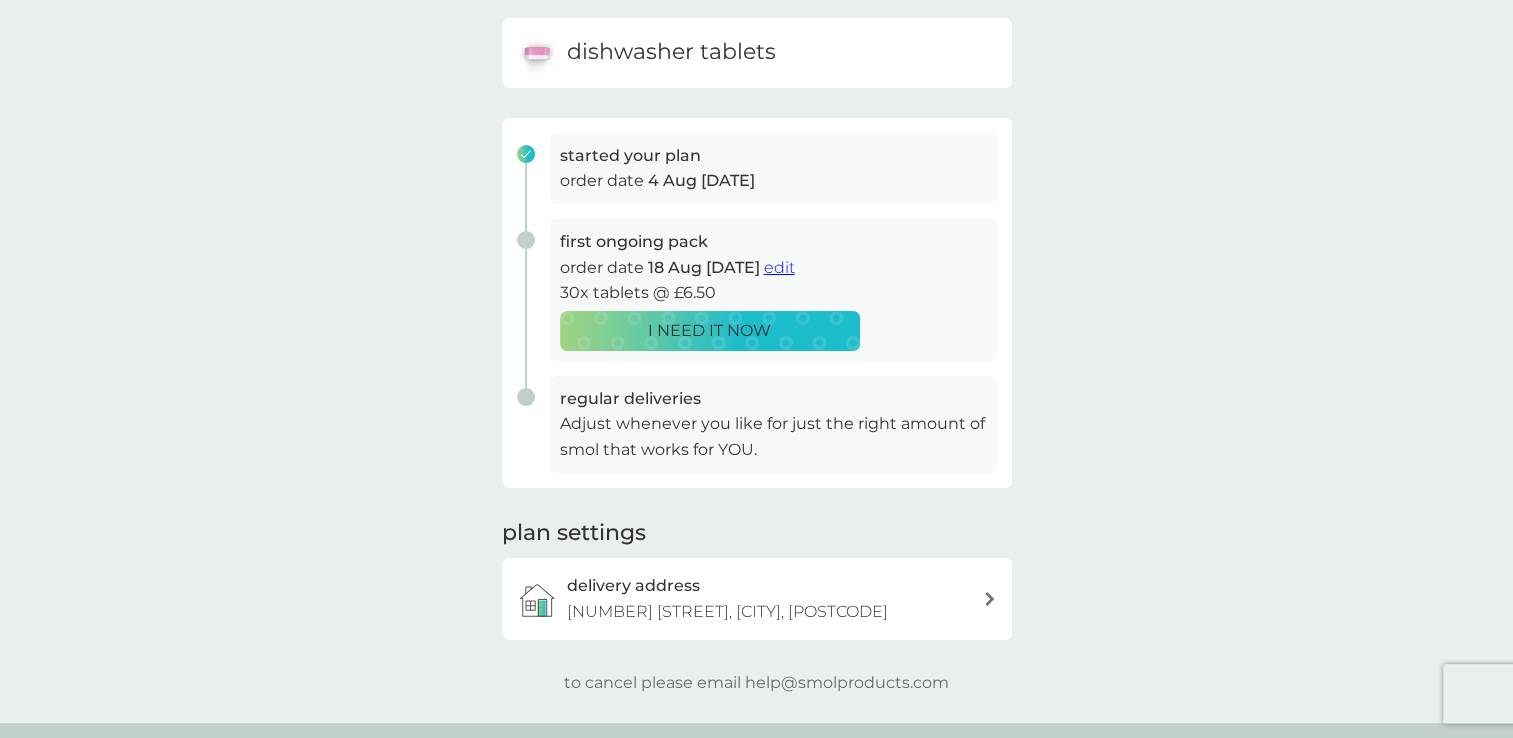 scroll, scrollTop: 0, scrollLeft: 0, axis: both 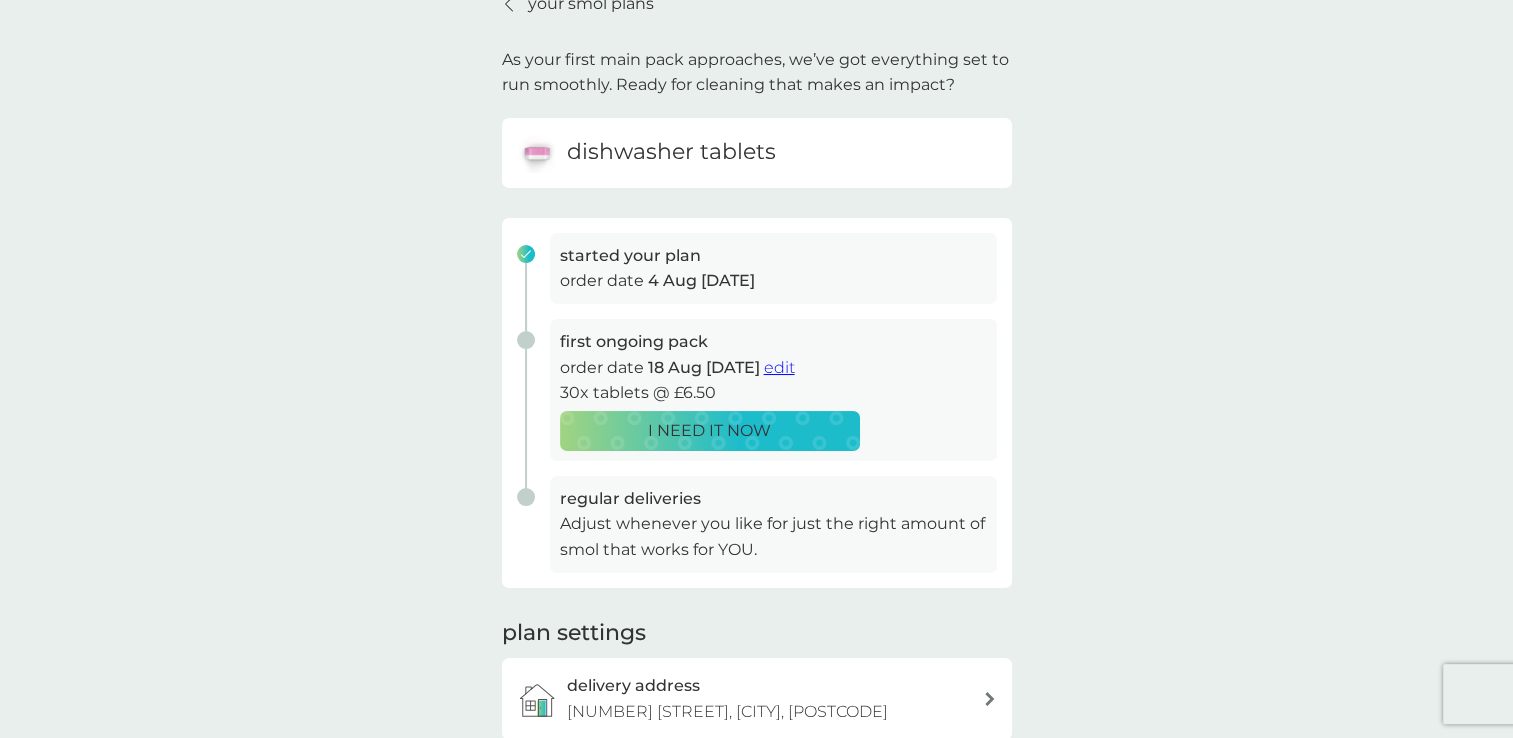 click on "Adjust whenever you like for just the right amount of smol that works for YOU." at bounding box center [773, 536] 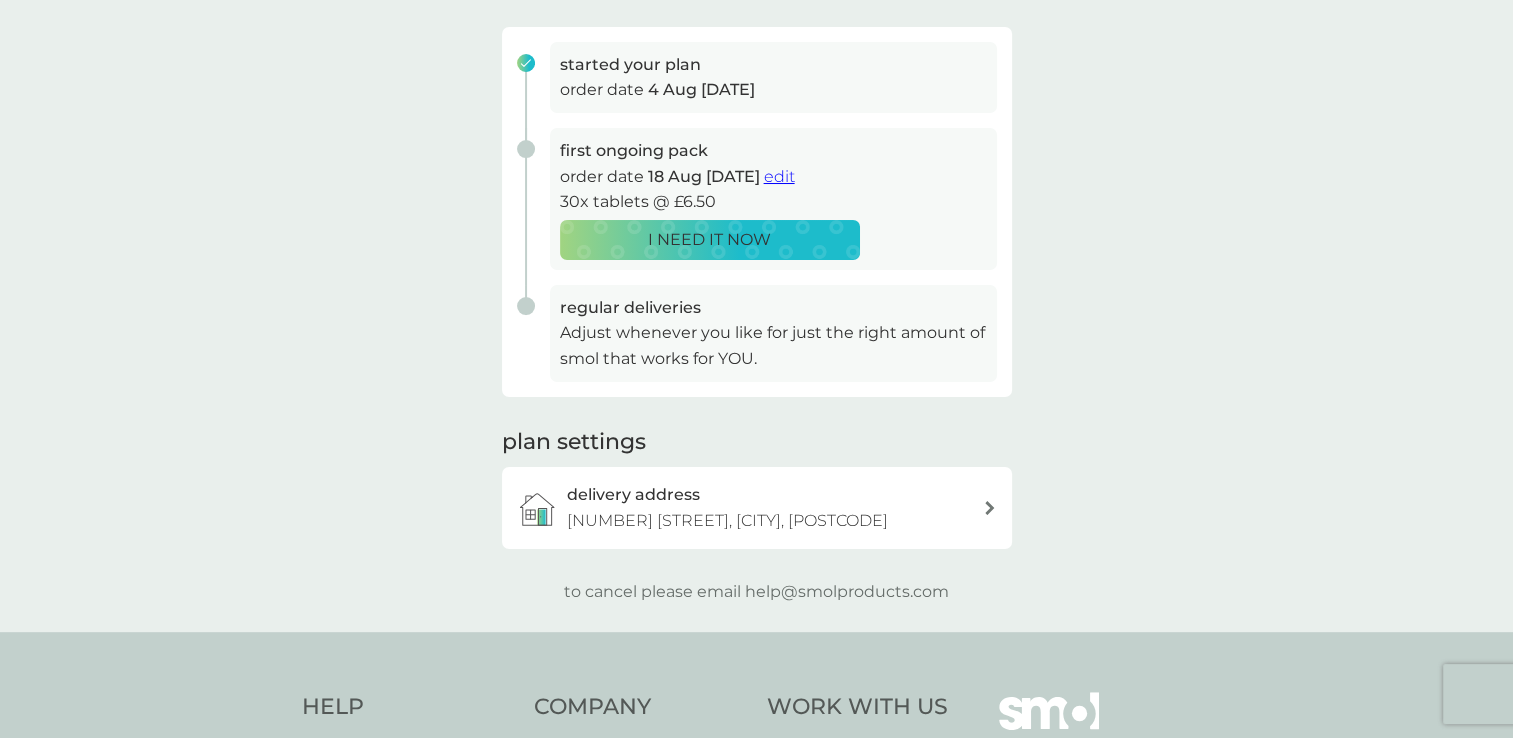 scroll, scrollTop: 300, scrollLeft: 0, axis: vertical 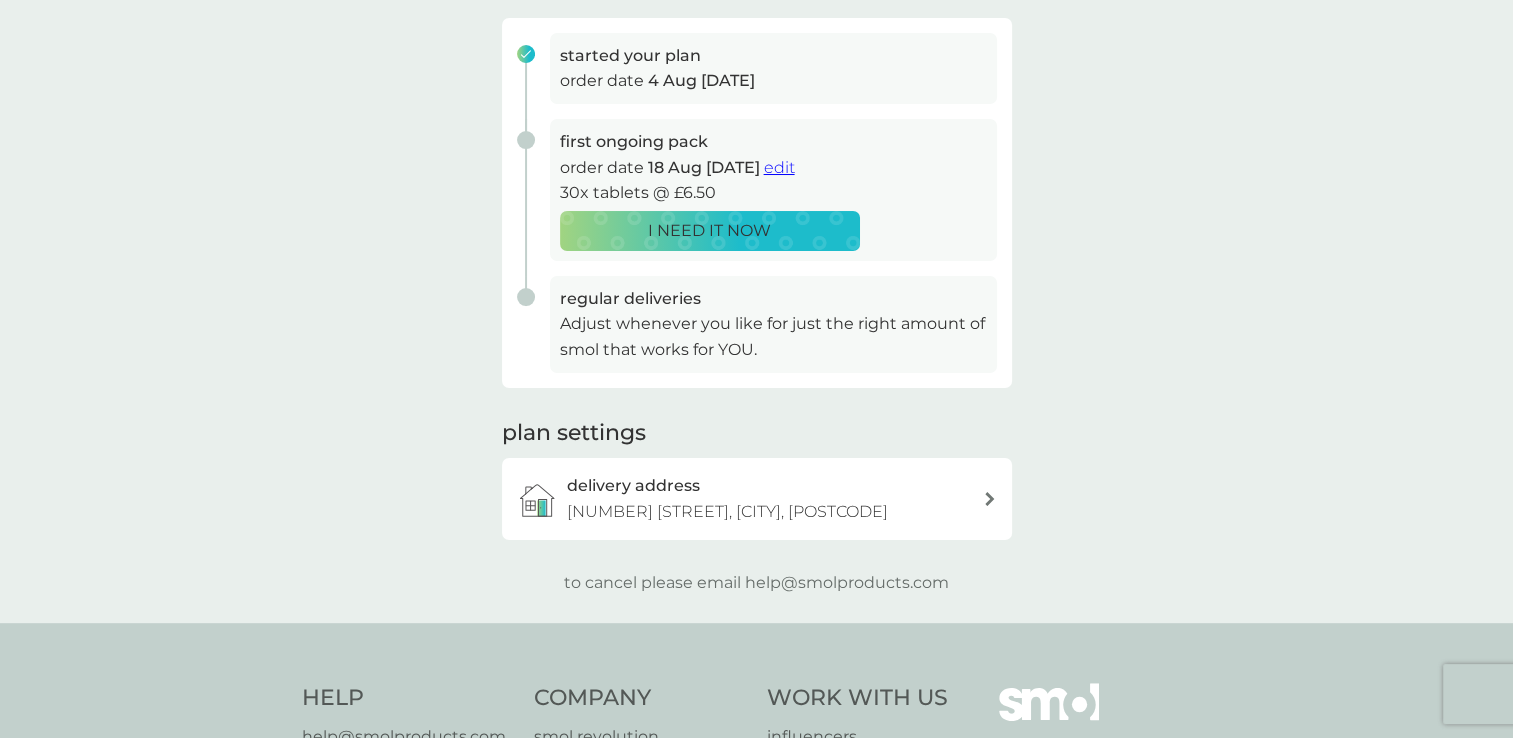 click on "delivery address" at bounding box center [633, 486] 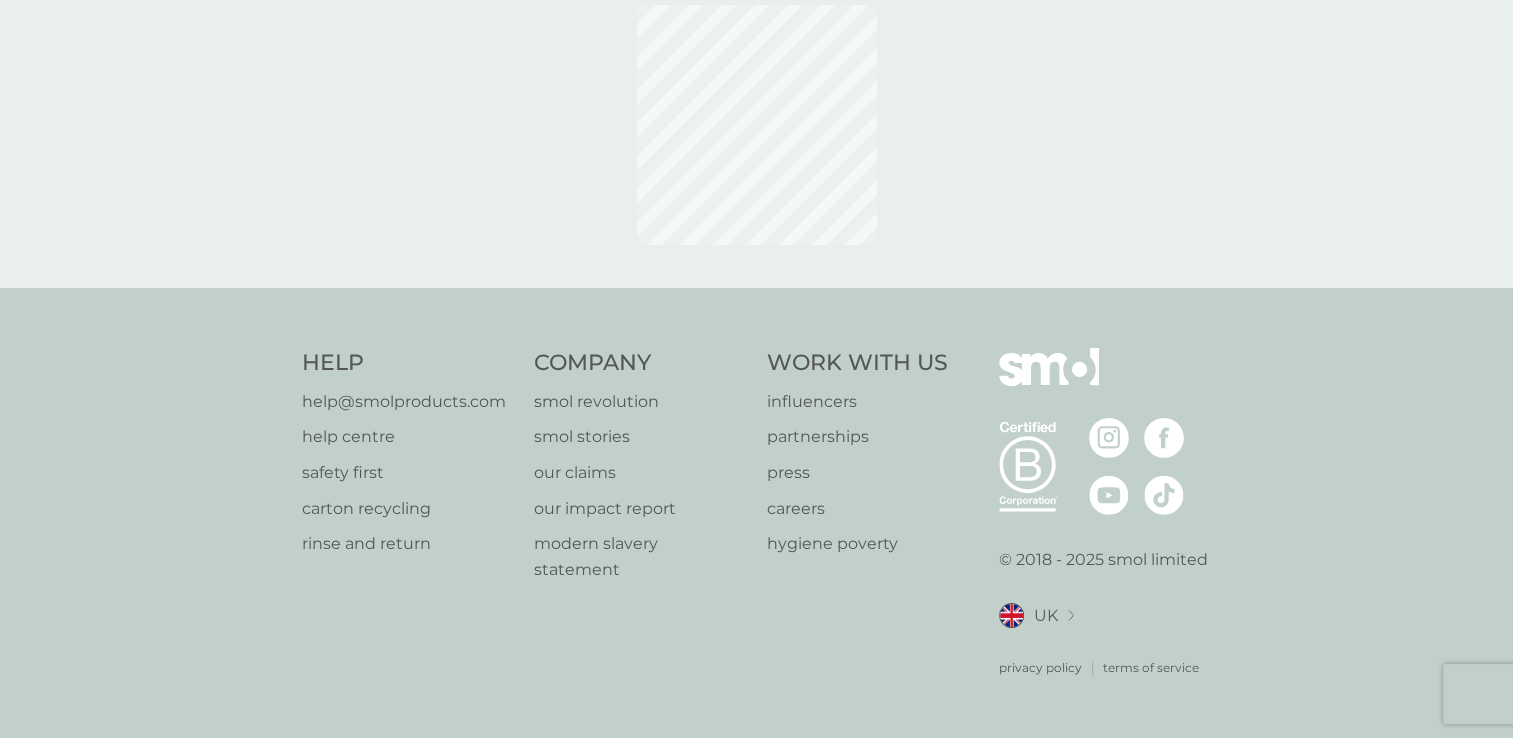 scroll, scrollTop: 0, scrollLeft: 0, axis: both 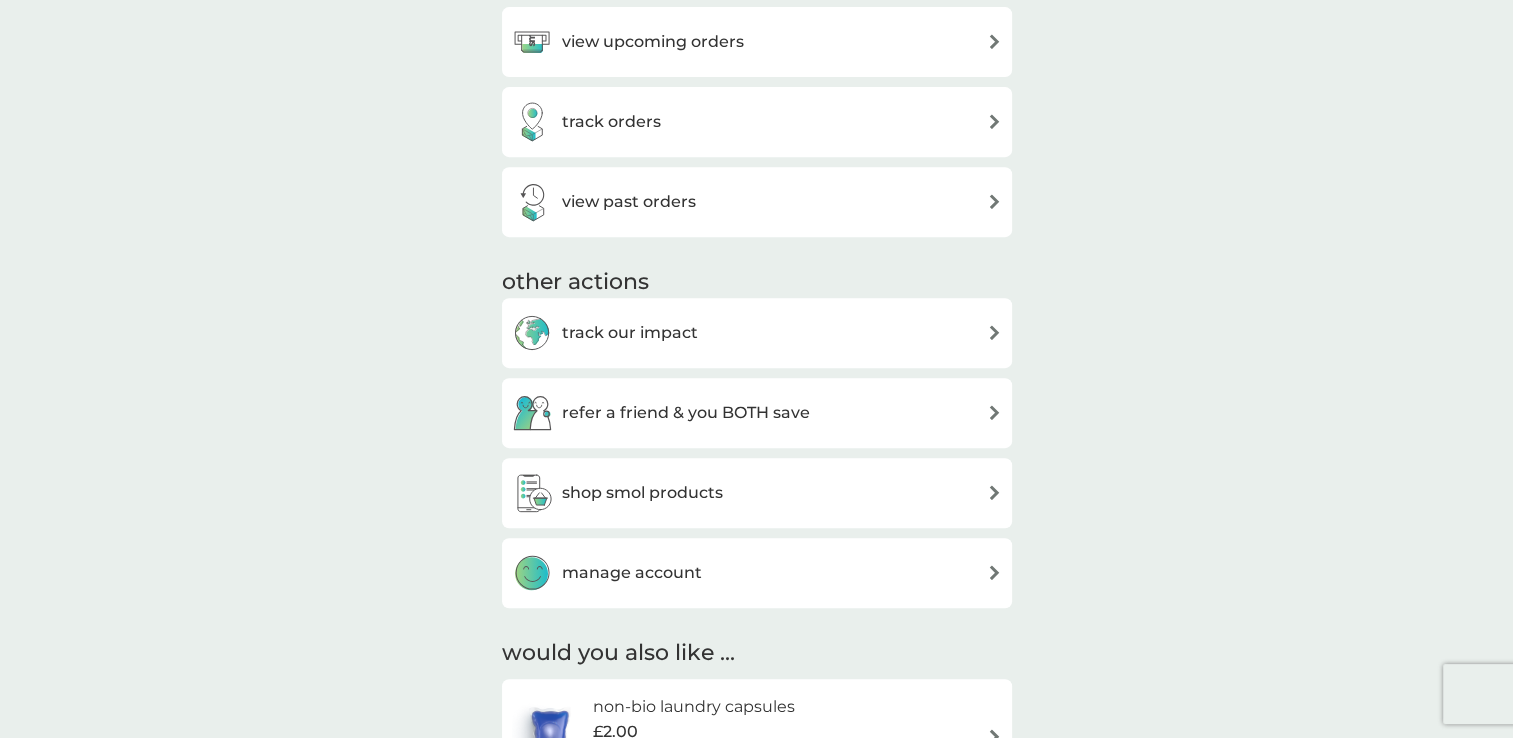 click on "manage account" at bounding box center (632, 573) 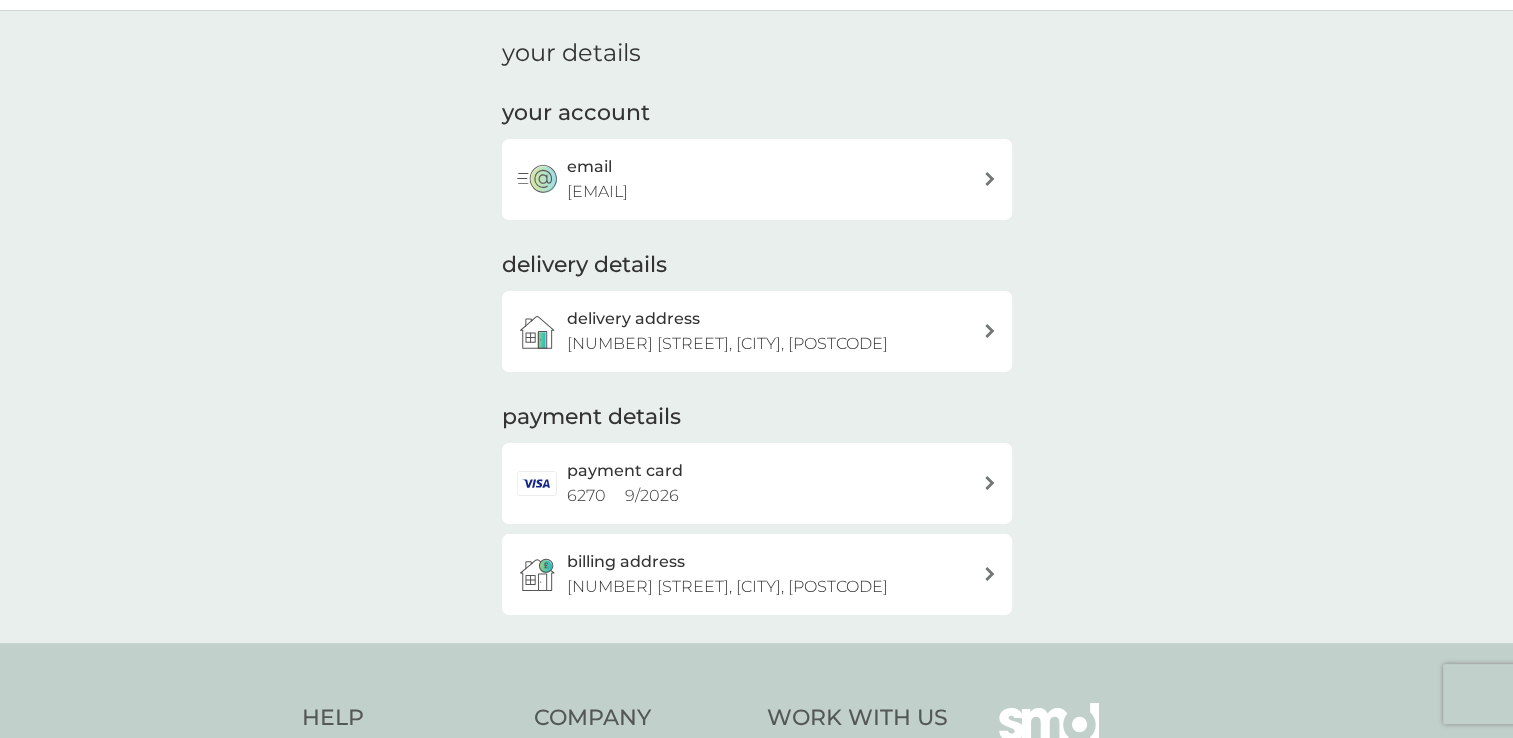 scroll, scrollTop: 100, scrollLeft: 0, axis: vertical 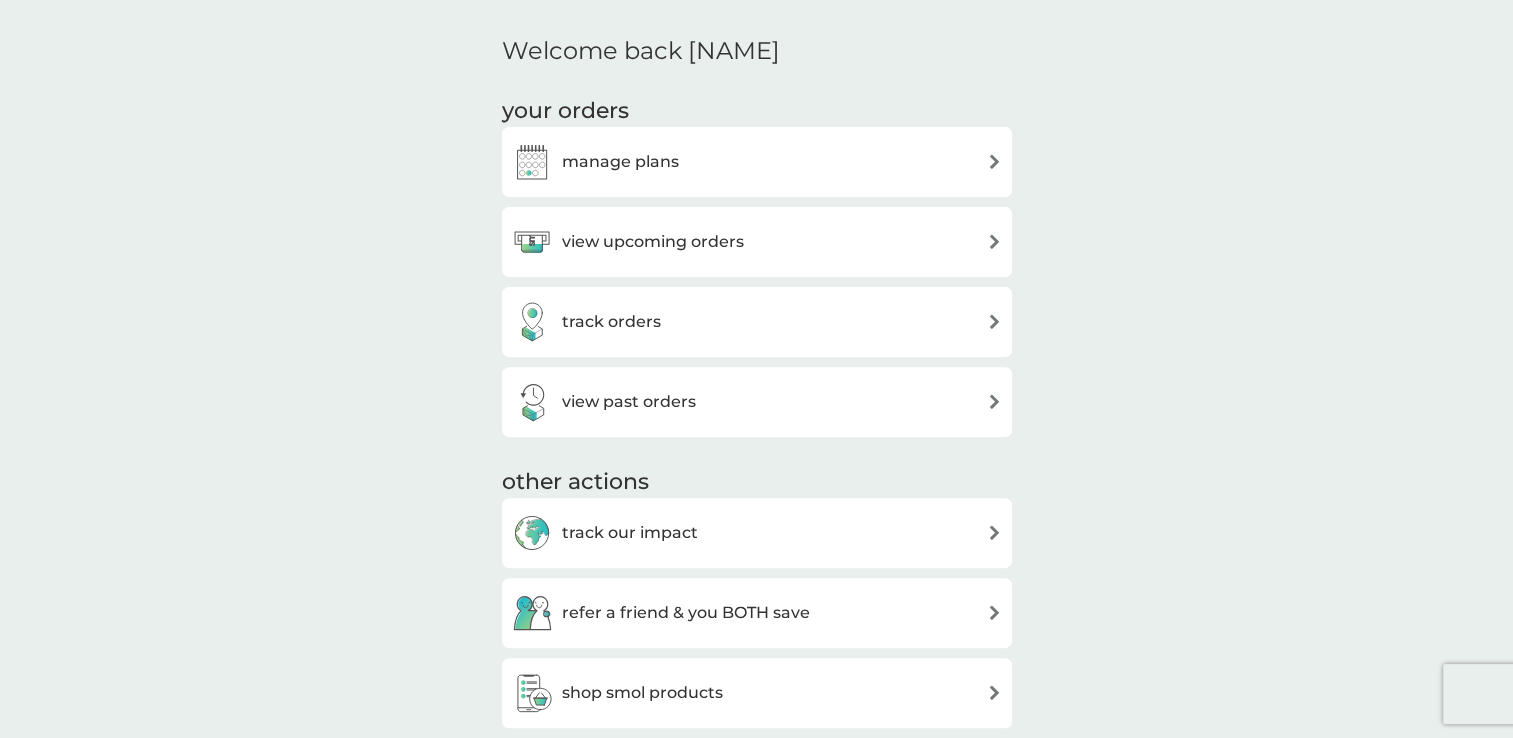 click on "view upcoming orders" at bounding box center [653, 242] 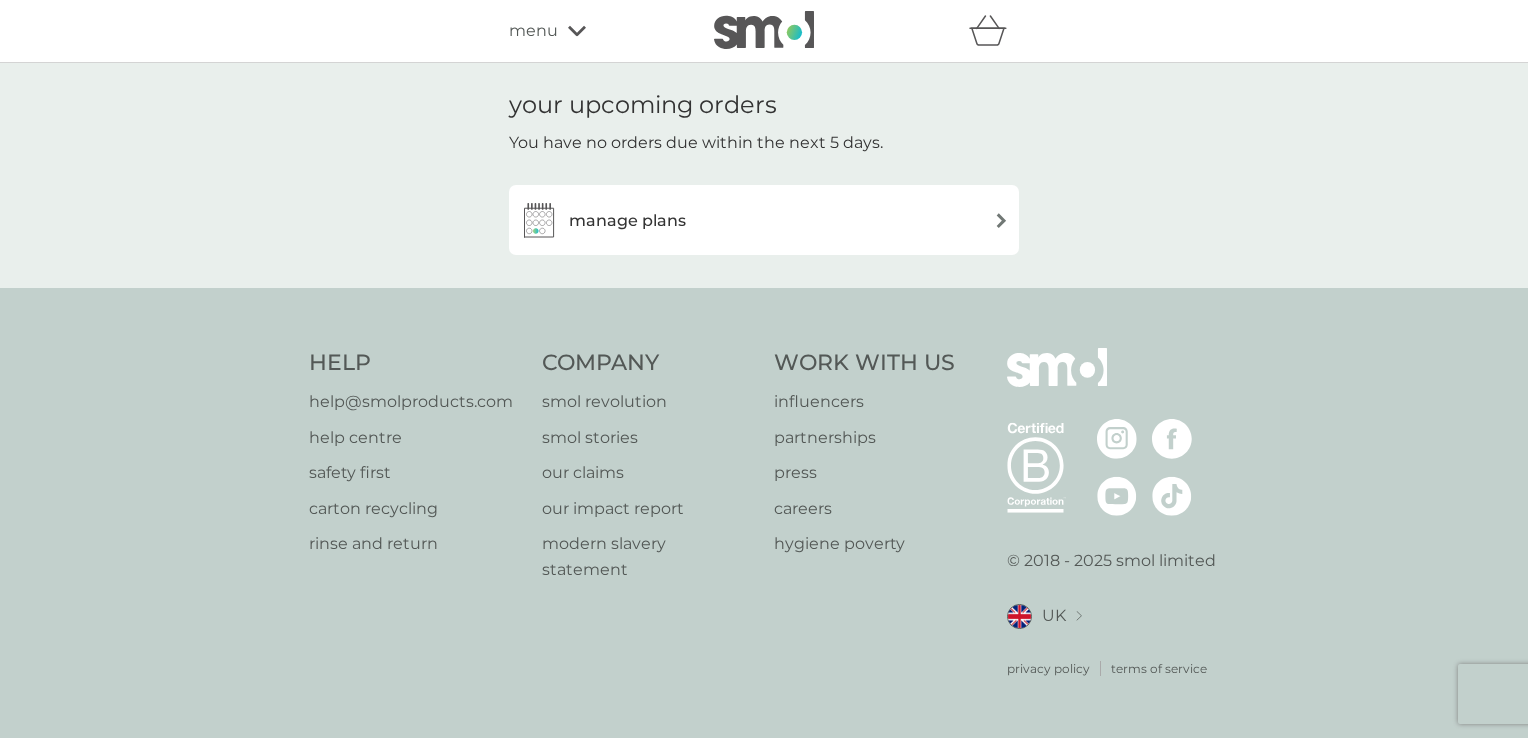 click on "manage plans" at bounding box center (627, 221) 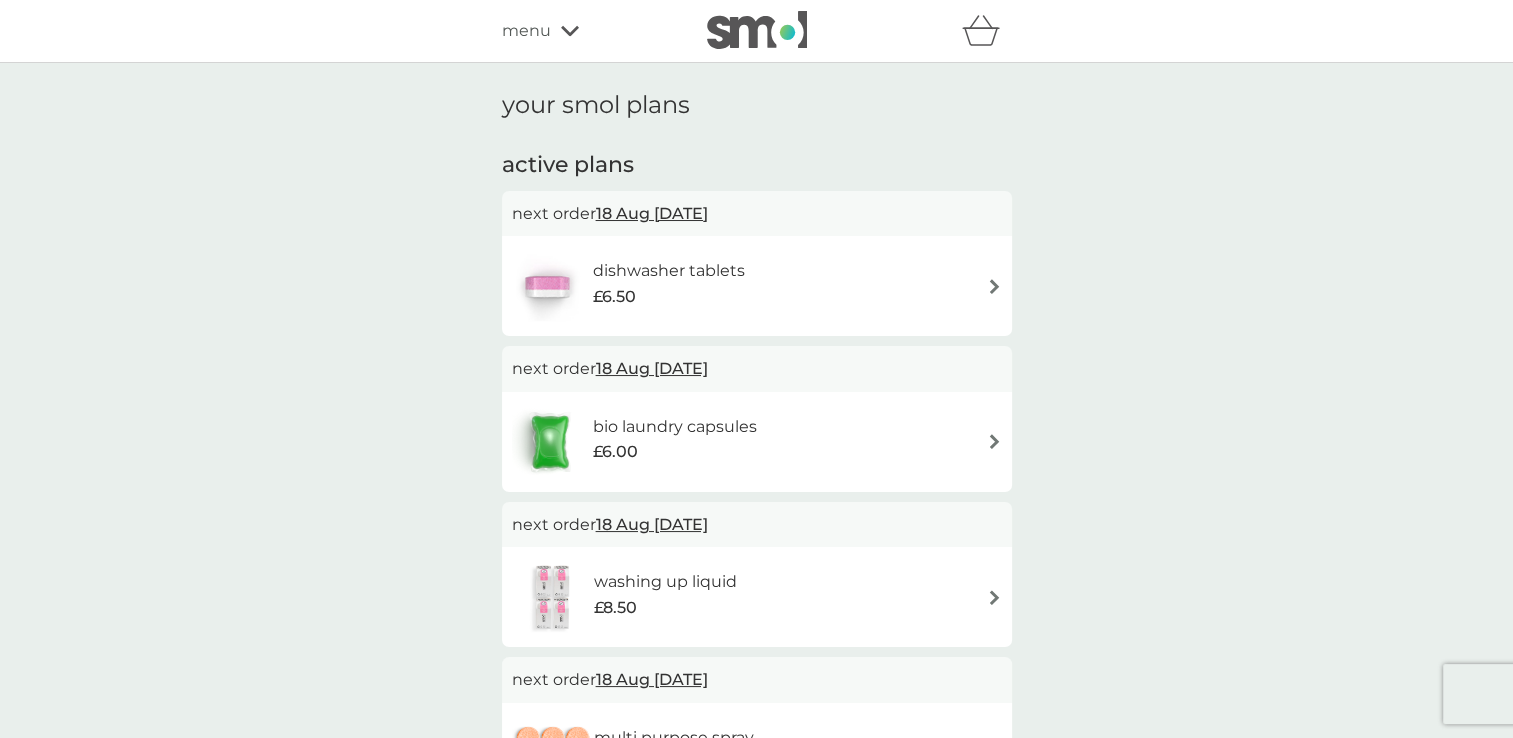 click at bounding box center (994, 286) 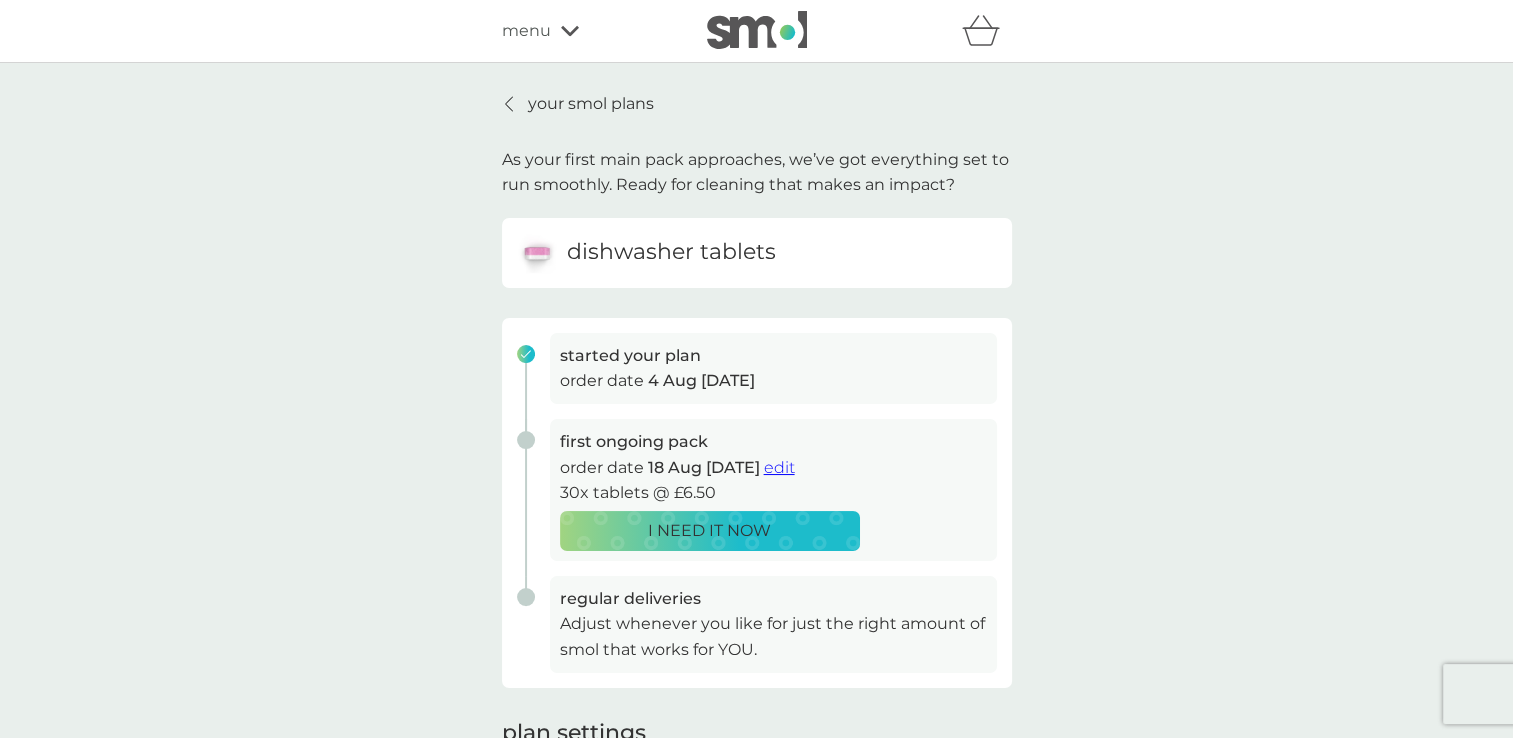 click on "your smol plans" at bounding box center (591, 104) 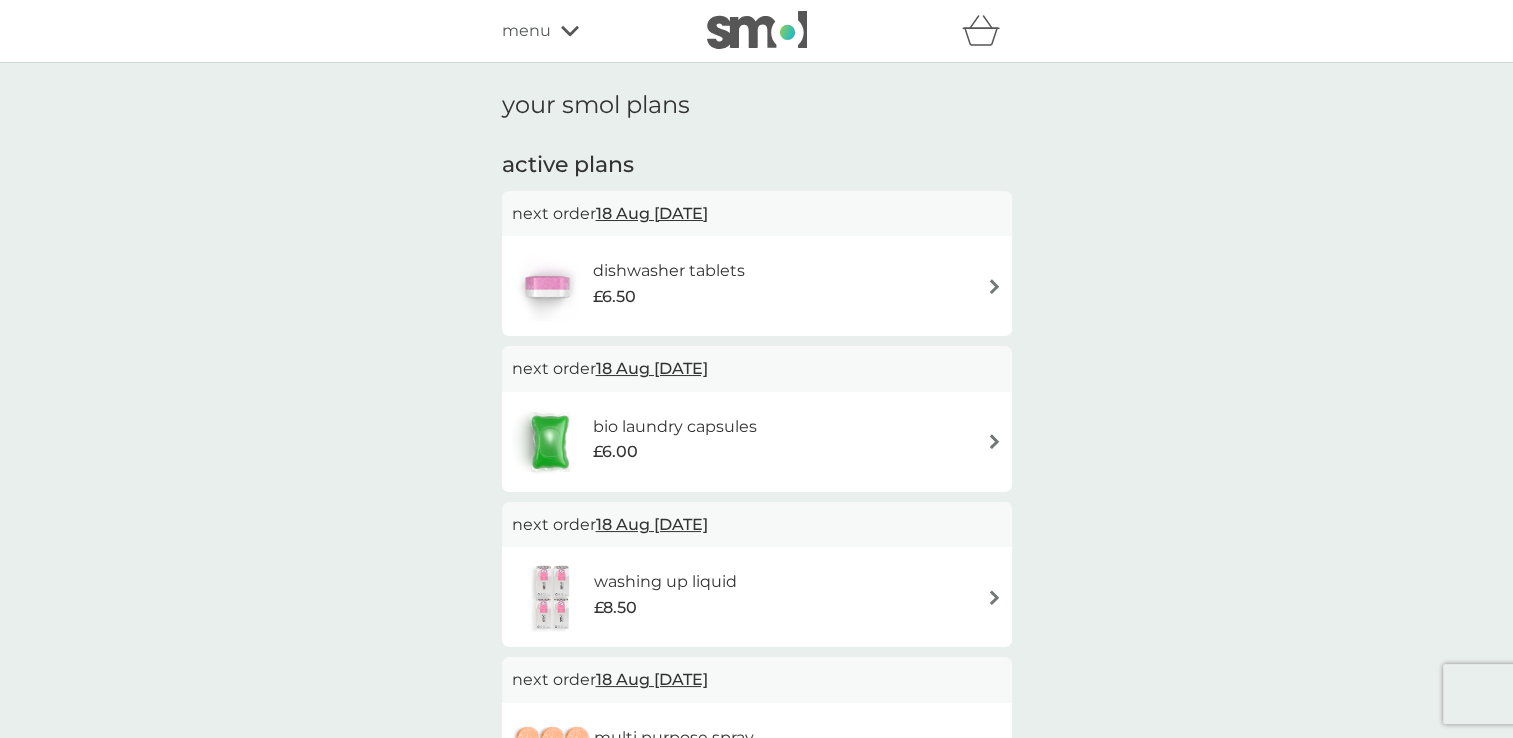 click on "dishwasher tablets £6.50" at bounding box center (757, 286) 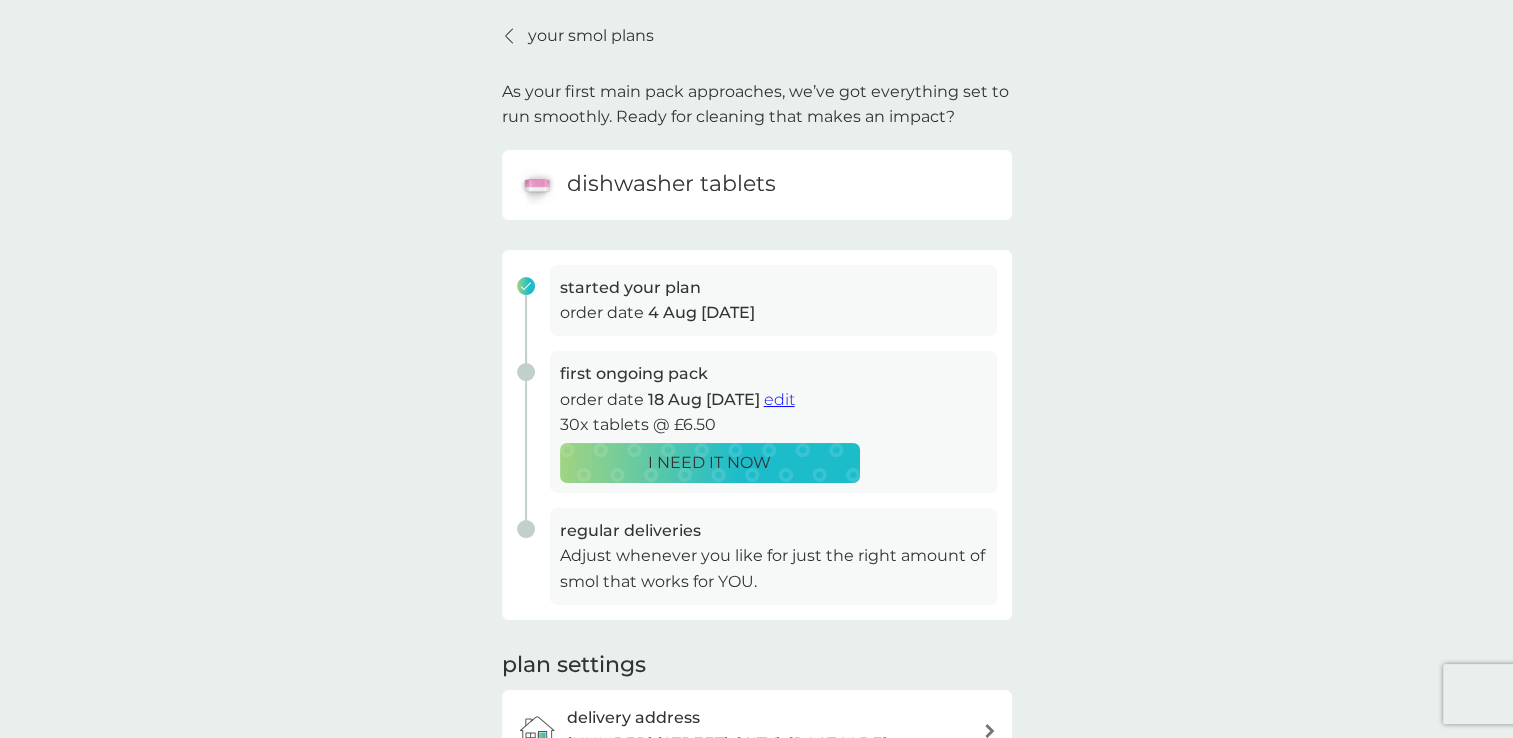 scroll, scrollTop: 34, scrollLeft: 0, axis: vertical 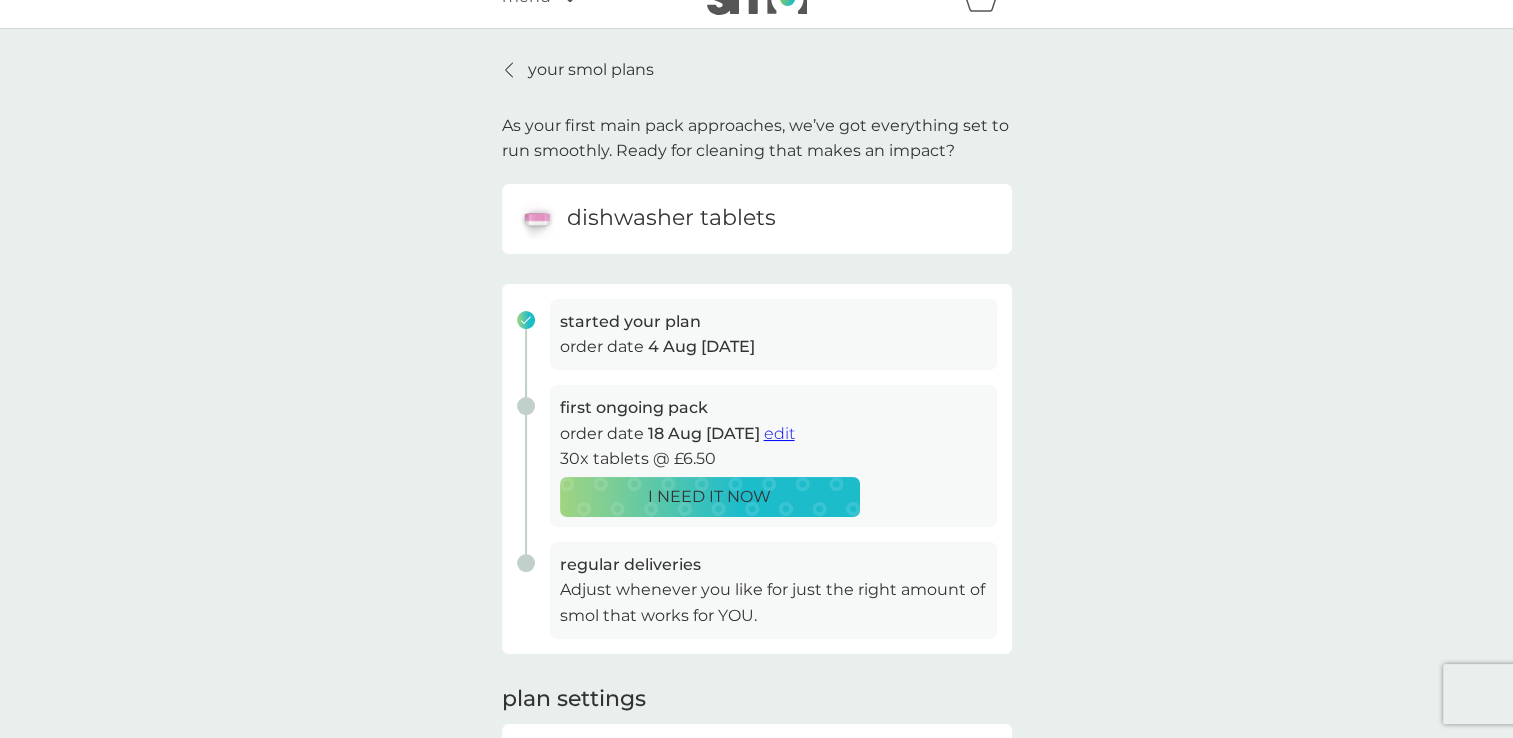drag, startPoint x: 686, startPoint y: 326, endPoint x: 765, endPoint y: 304, distance: 82.006096 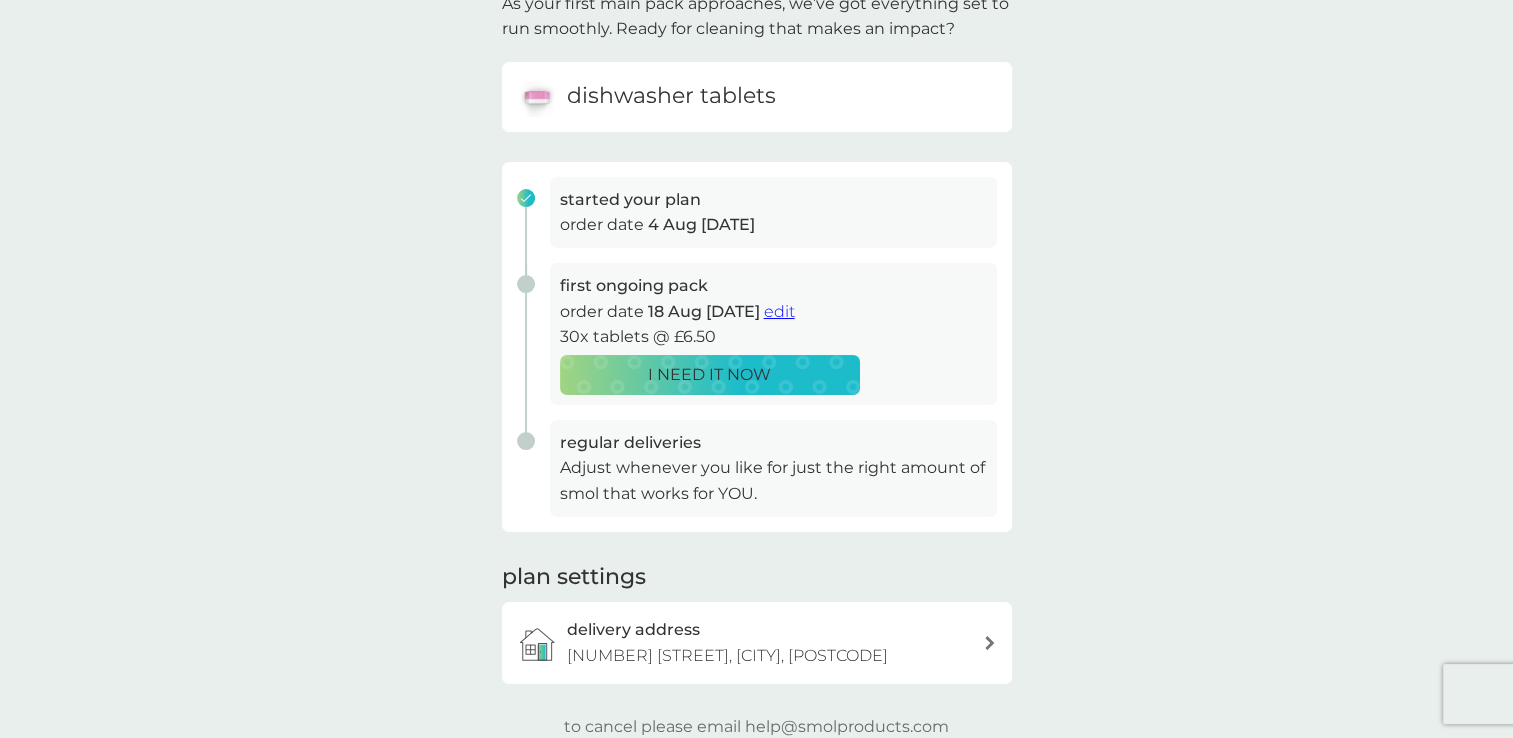 scroll, scrollTop: 500, scrollLeft: 0, axis: vertical 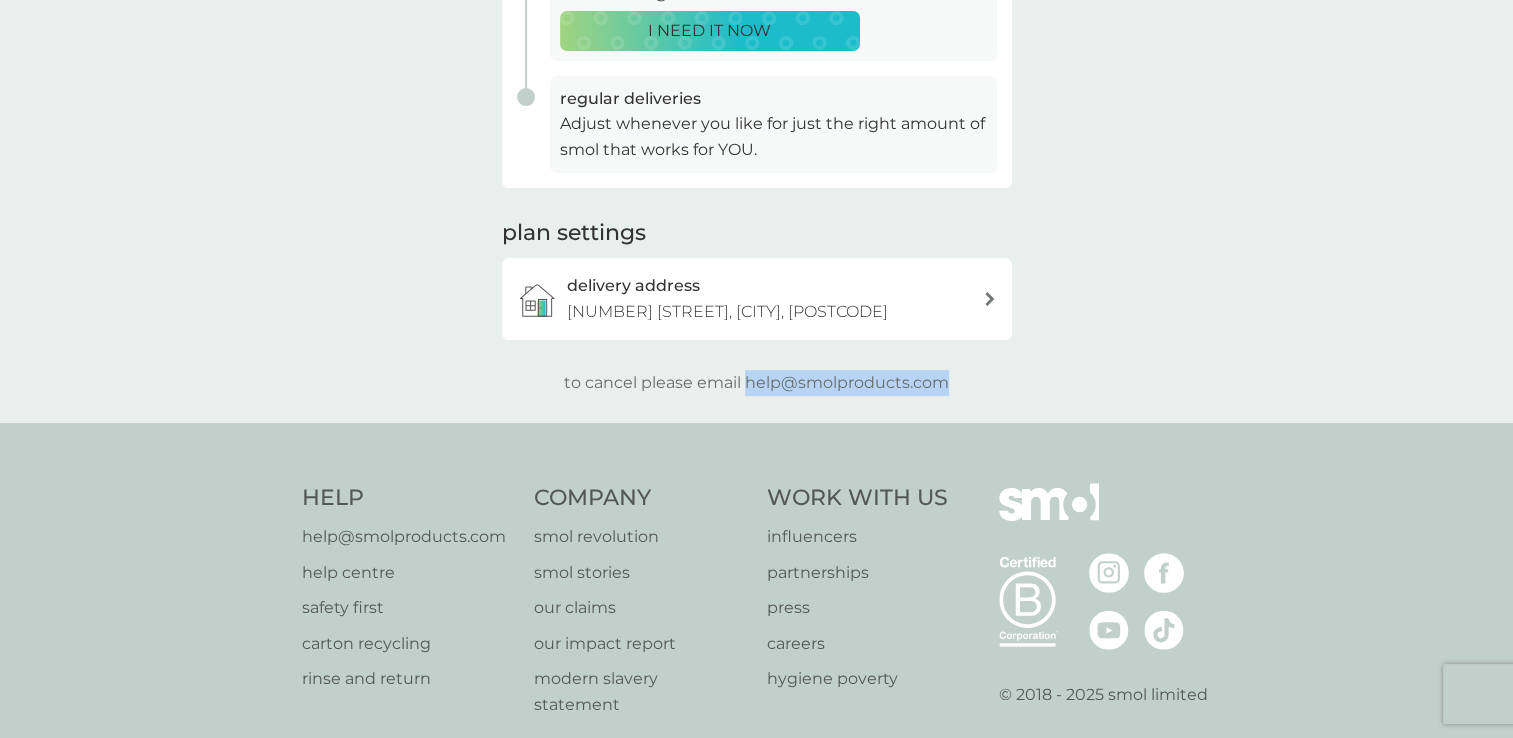 drag, startPoint x: 744, startPoint y: 384, endPoint x: 955, endPoint y: 380, distance: 211.03792 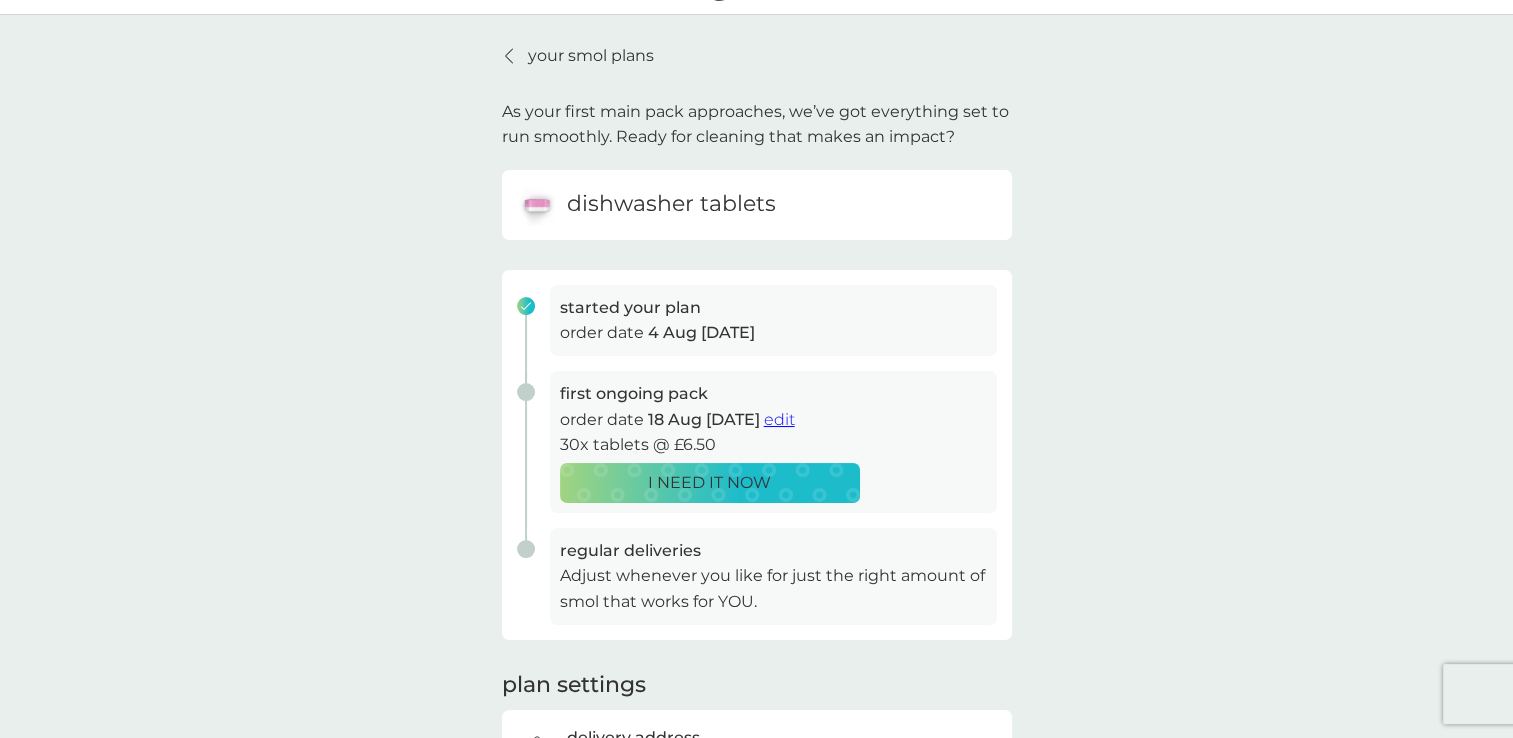 scroll, scrollTop: 0, scrollLeft: 0, axis: both 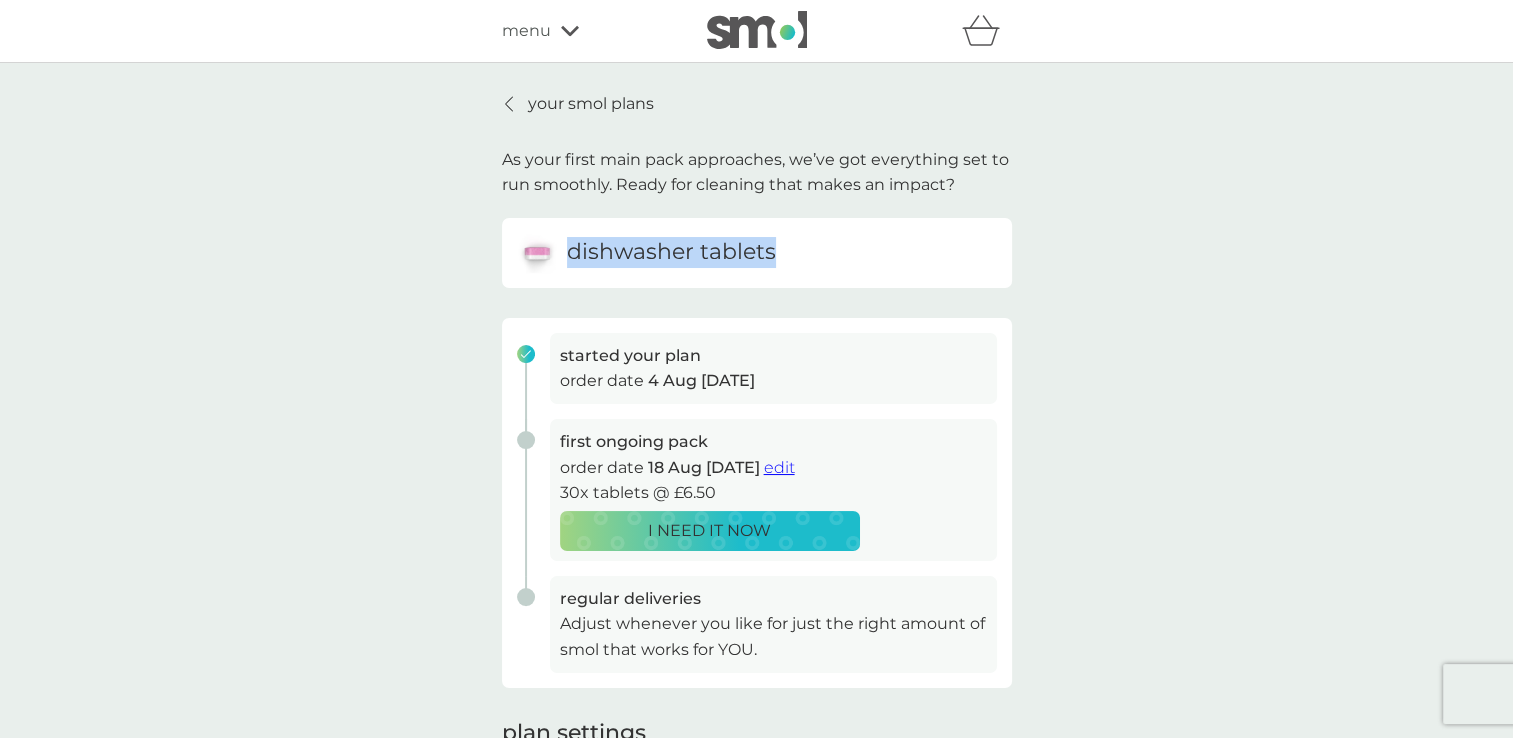 drag, startPoint x: 804, startPoint y: 256, endPoint x: 569, endPoint y: 243, distance: 235.3593 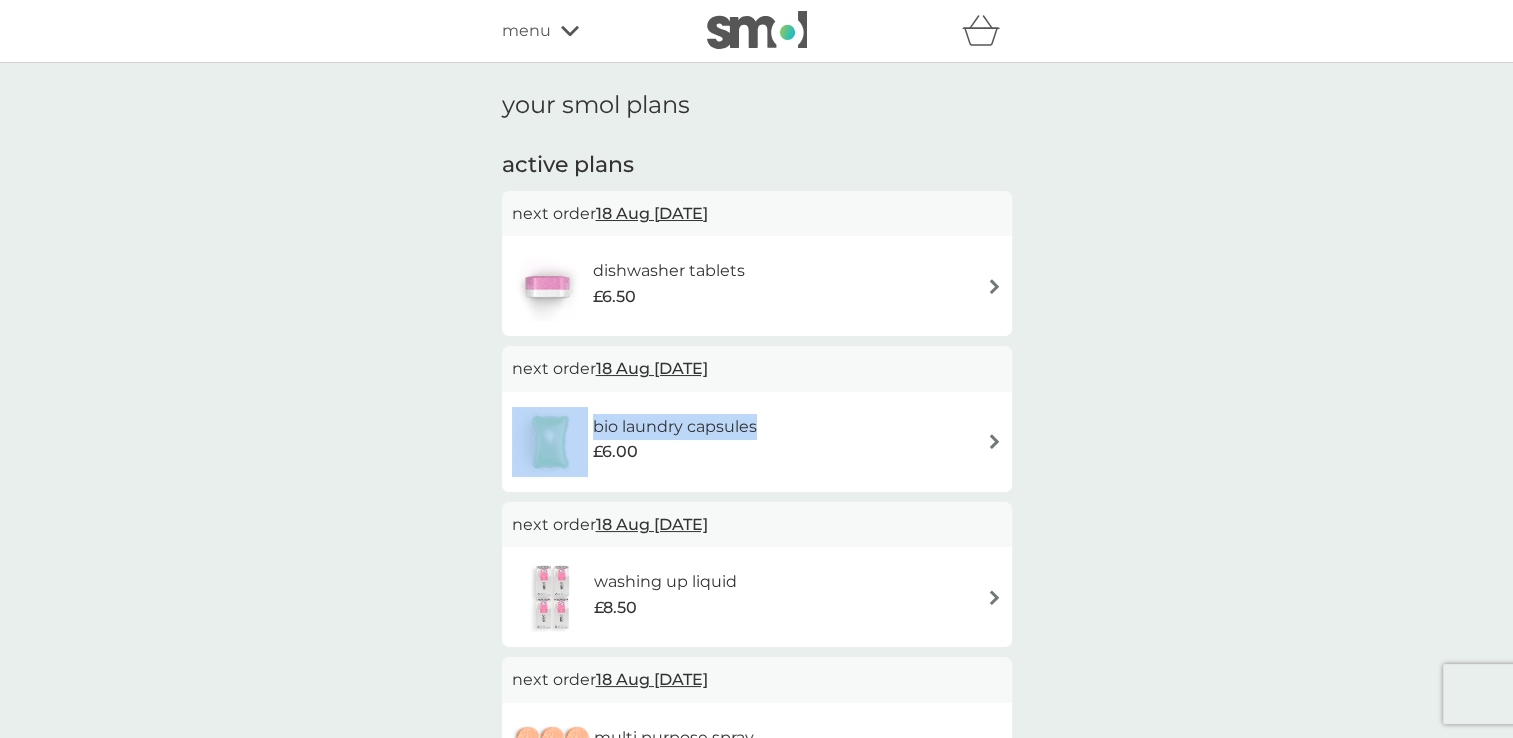 drag, startPoint x: 779, startPoint y: 426, endPoint x: 586, endPoint y: 423, distance: 193.02332 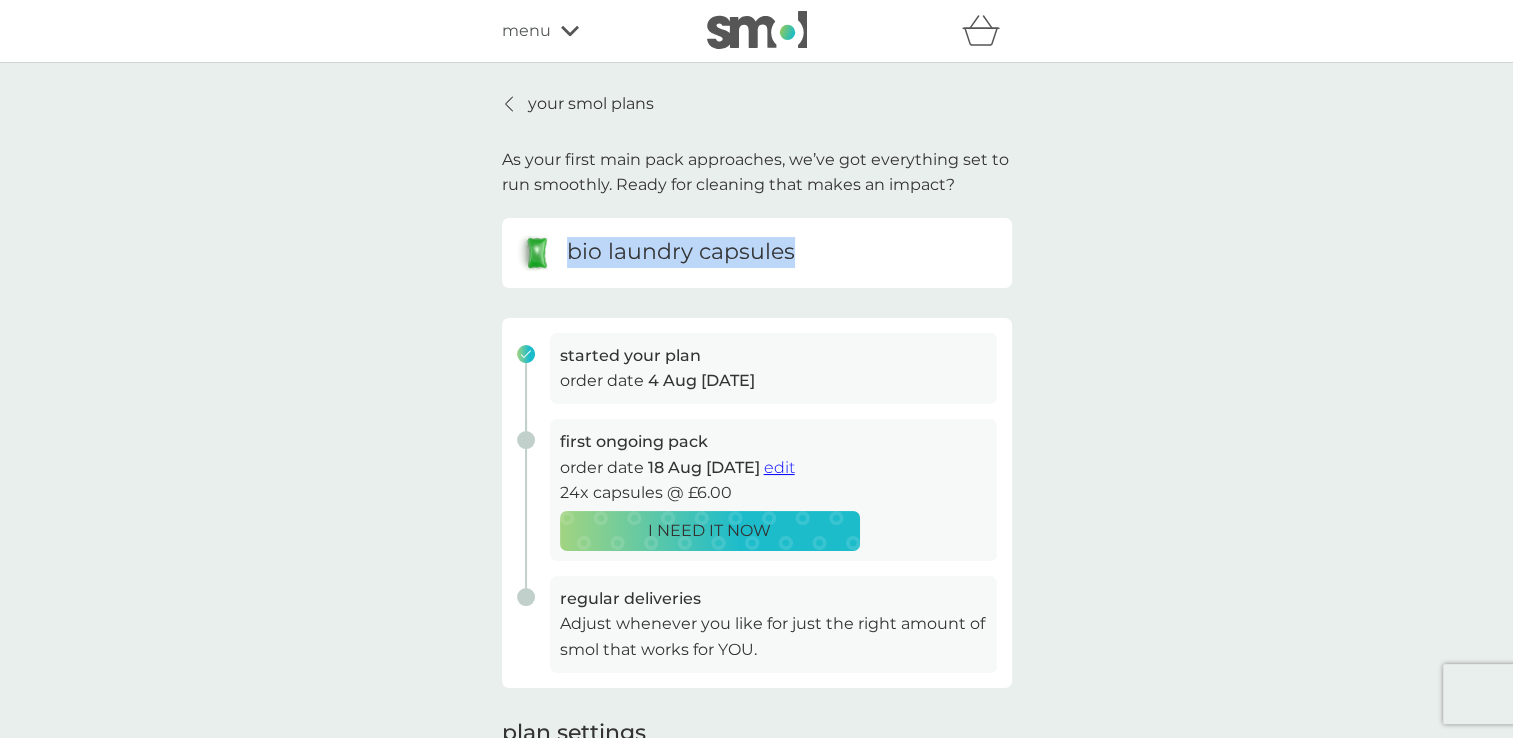 drag, startPoint x: 572, startPoint y: 254, endPoint x: 818, endPoint y: 254, distance: 246 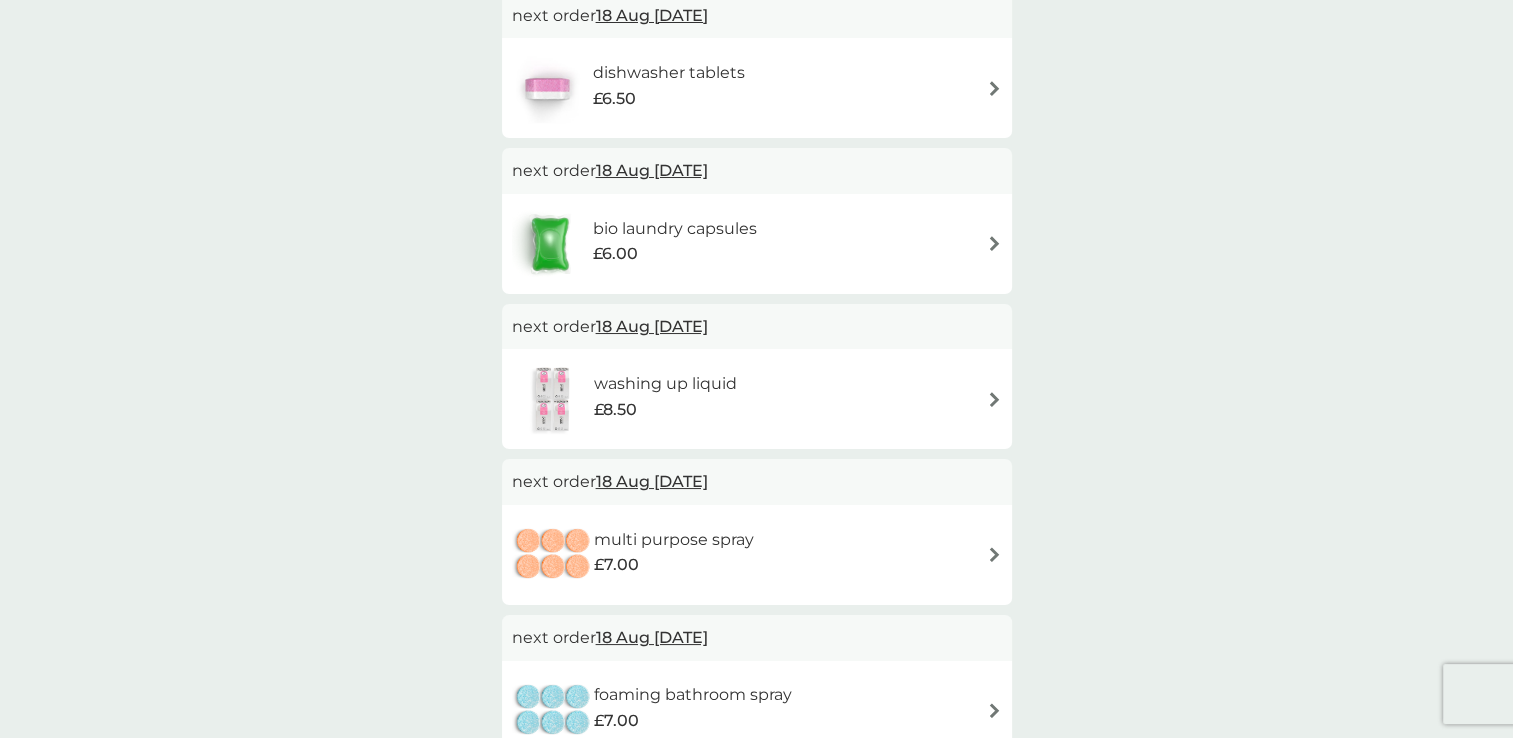 scroll, scrollTop: 200, scrollLeft: 0, axis: vertical 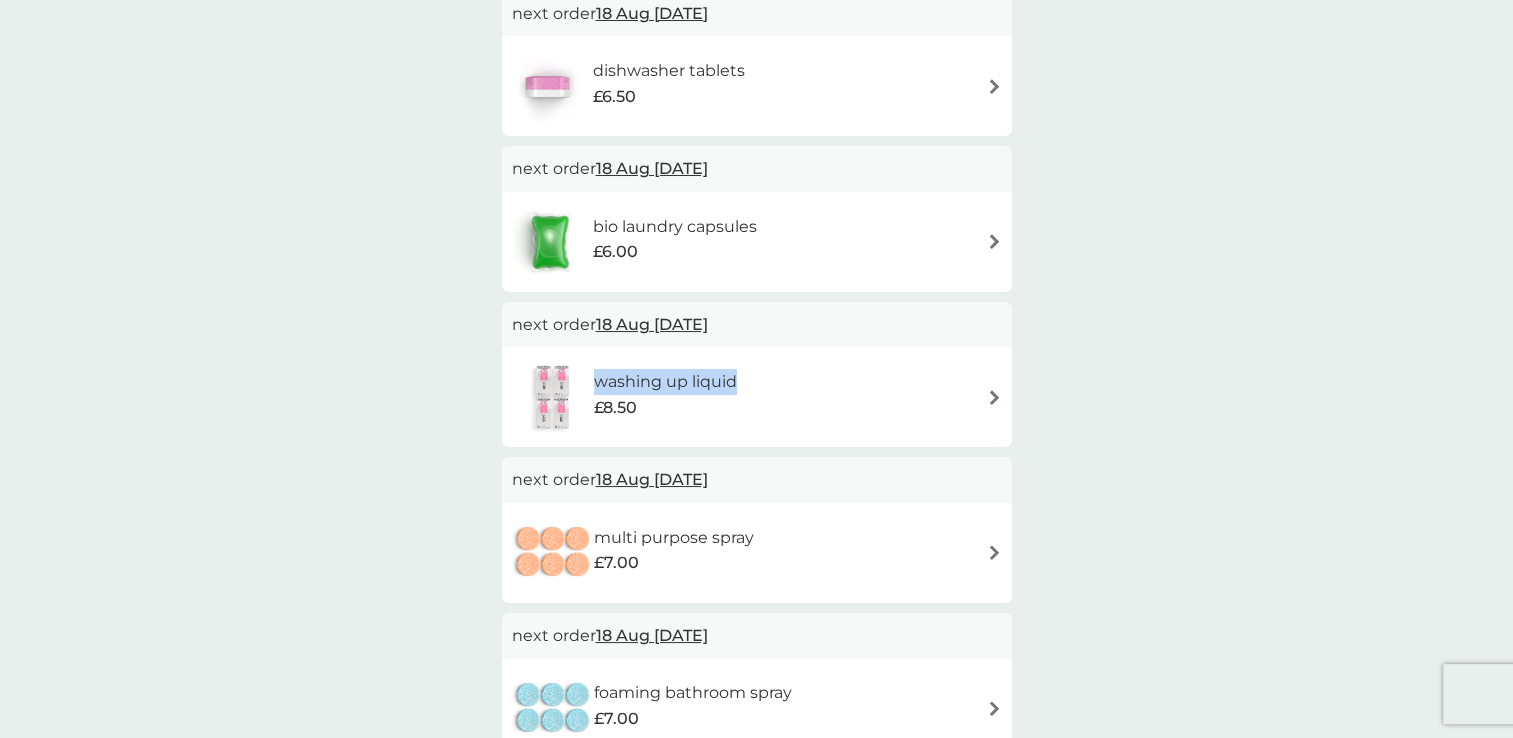 drag, startPoint x: 740, startPoint y: 383, endPoint x: 594, endPoint y: 378, distance: 146.08559 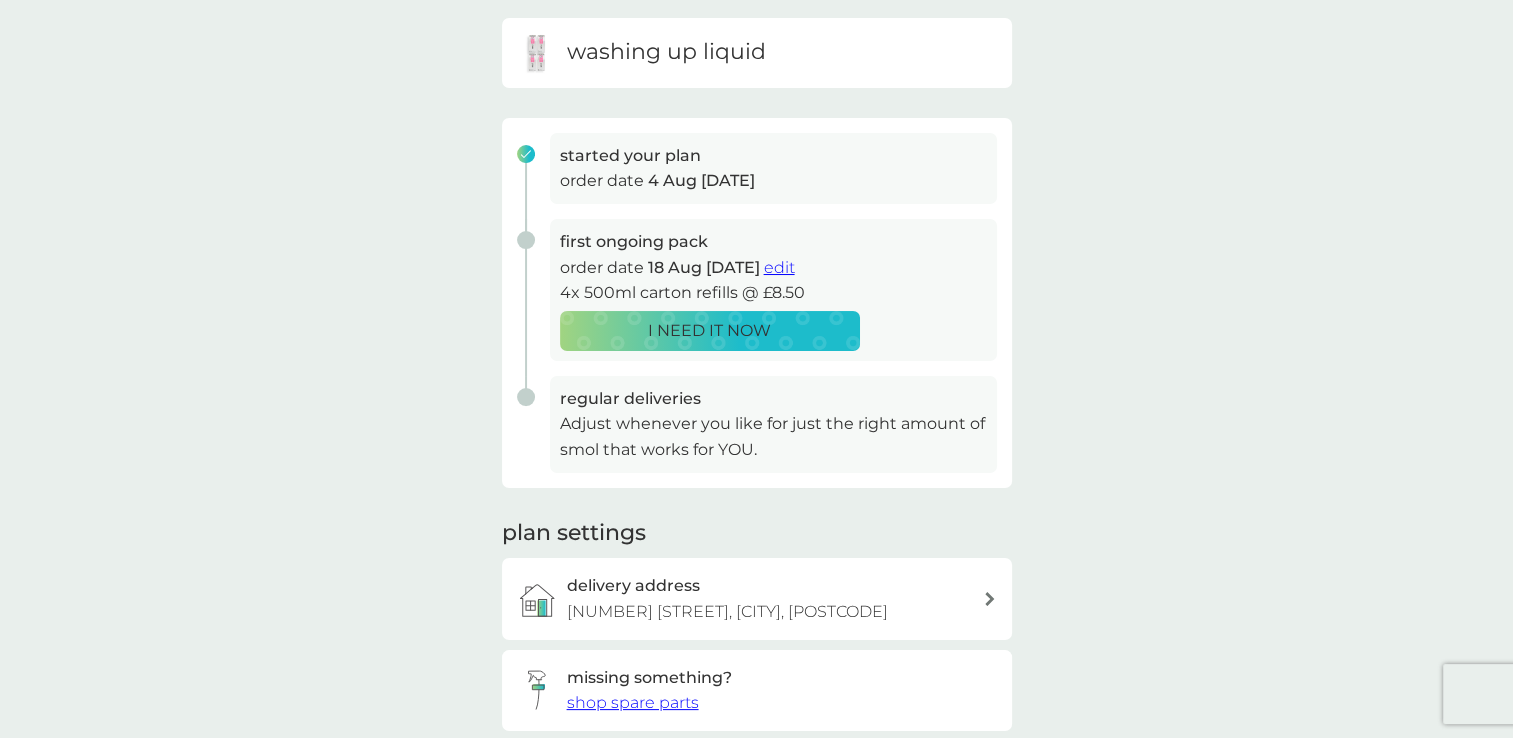 scroll, scrollTop: 0, scrollLeft: 0, axis: both 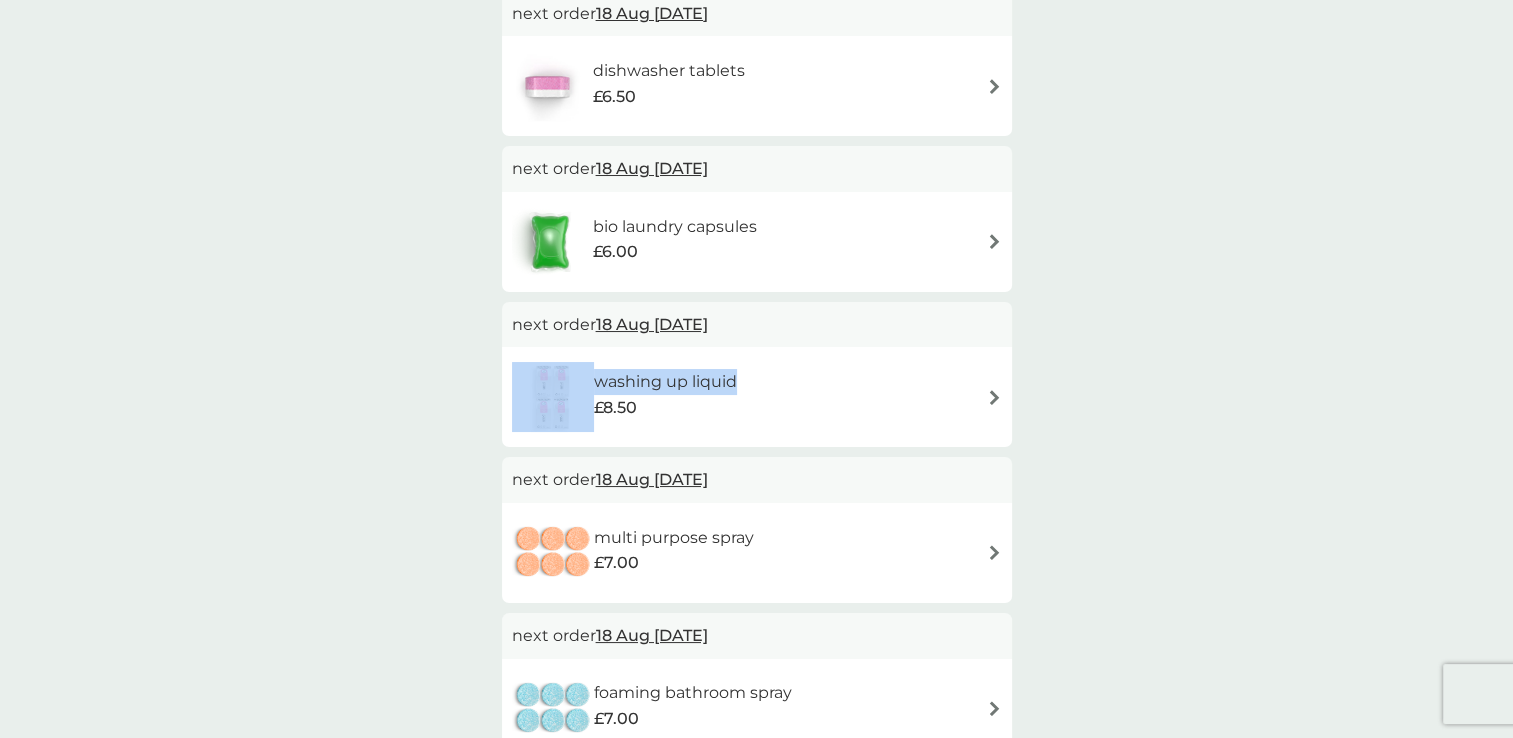 drag, startPoint x: 756, startPoint y: 387, endPoint x: 592, endPoint y: 387, distance: 164 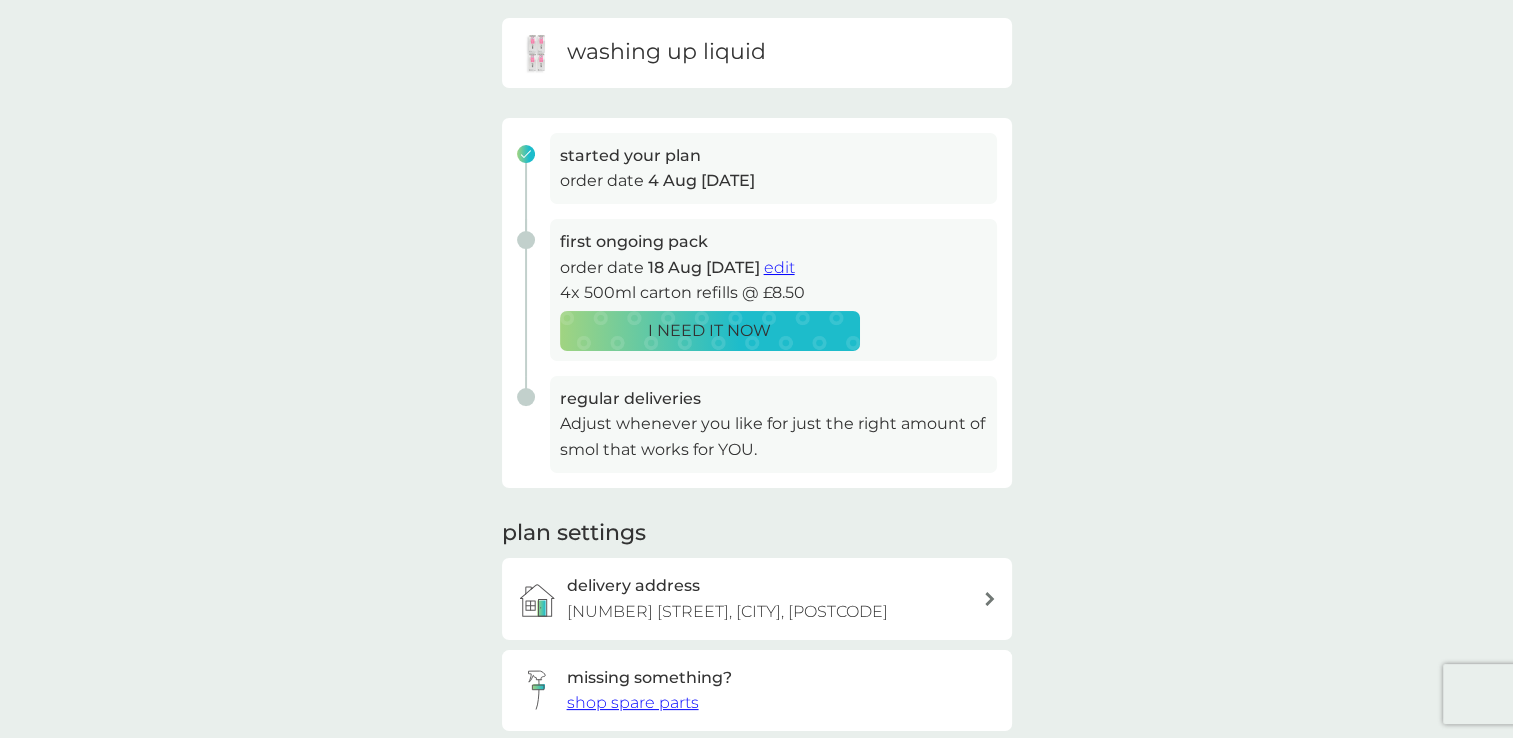 scroll, scrollTop: 0, scrollLeft: 0, axis: both 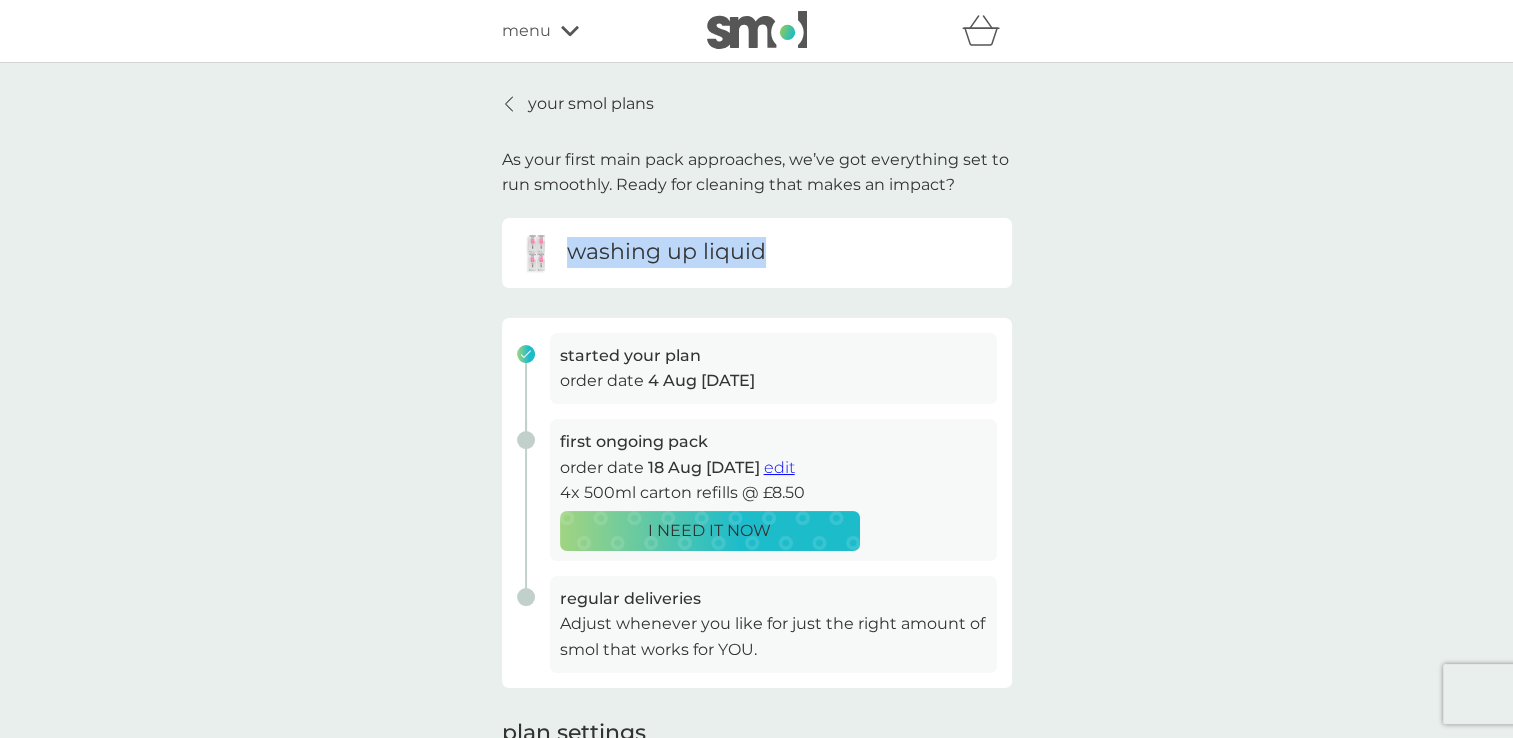 drag, startPoint x: 572, startPoint y: 257, endPoint x: 775, endPoint y: 258, distance: 203.00246 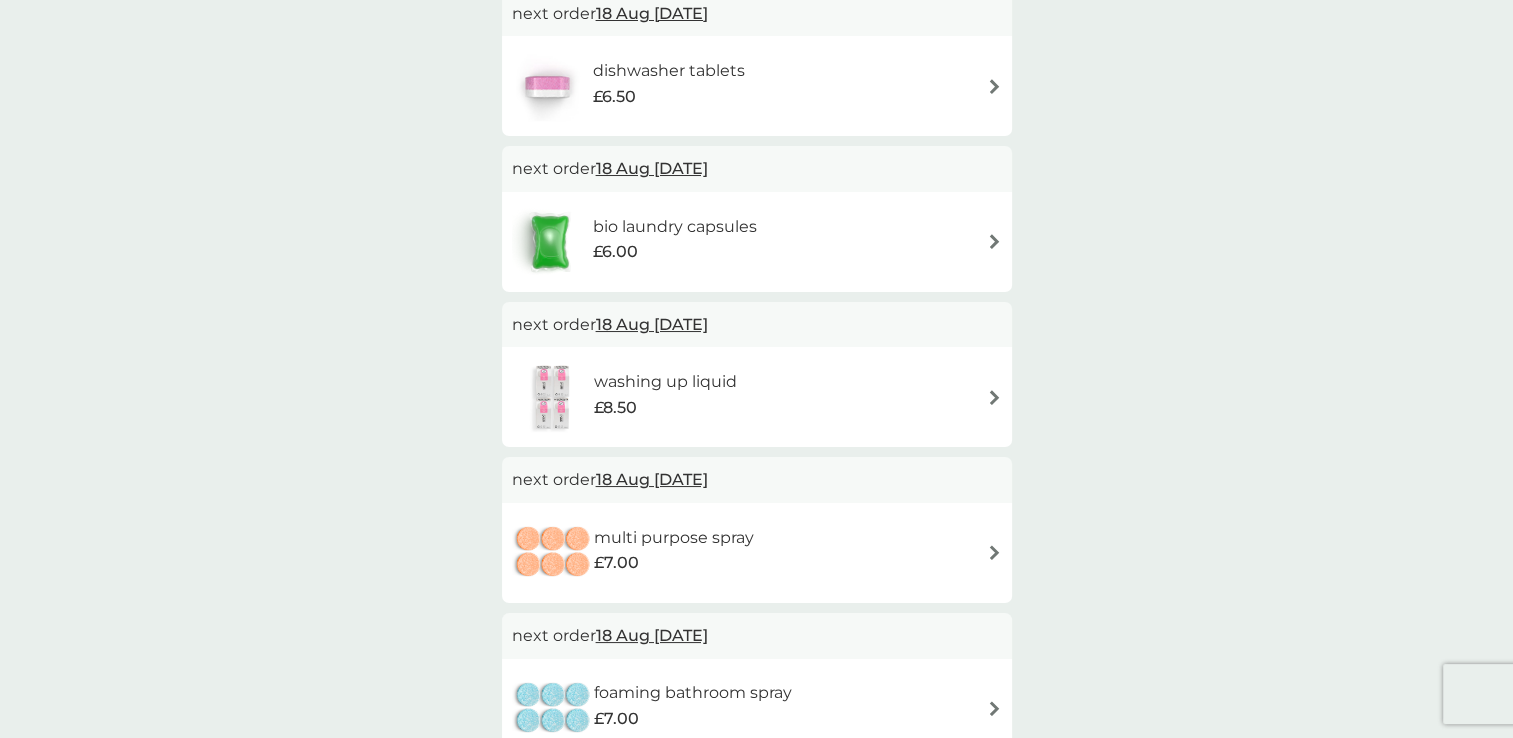 scroll, scrollTop: 300, scrollLeft: 0, axis: vertical 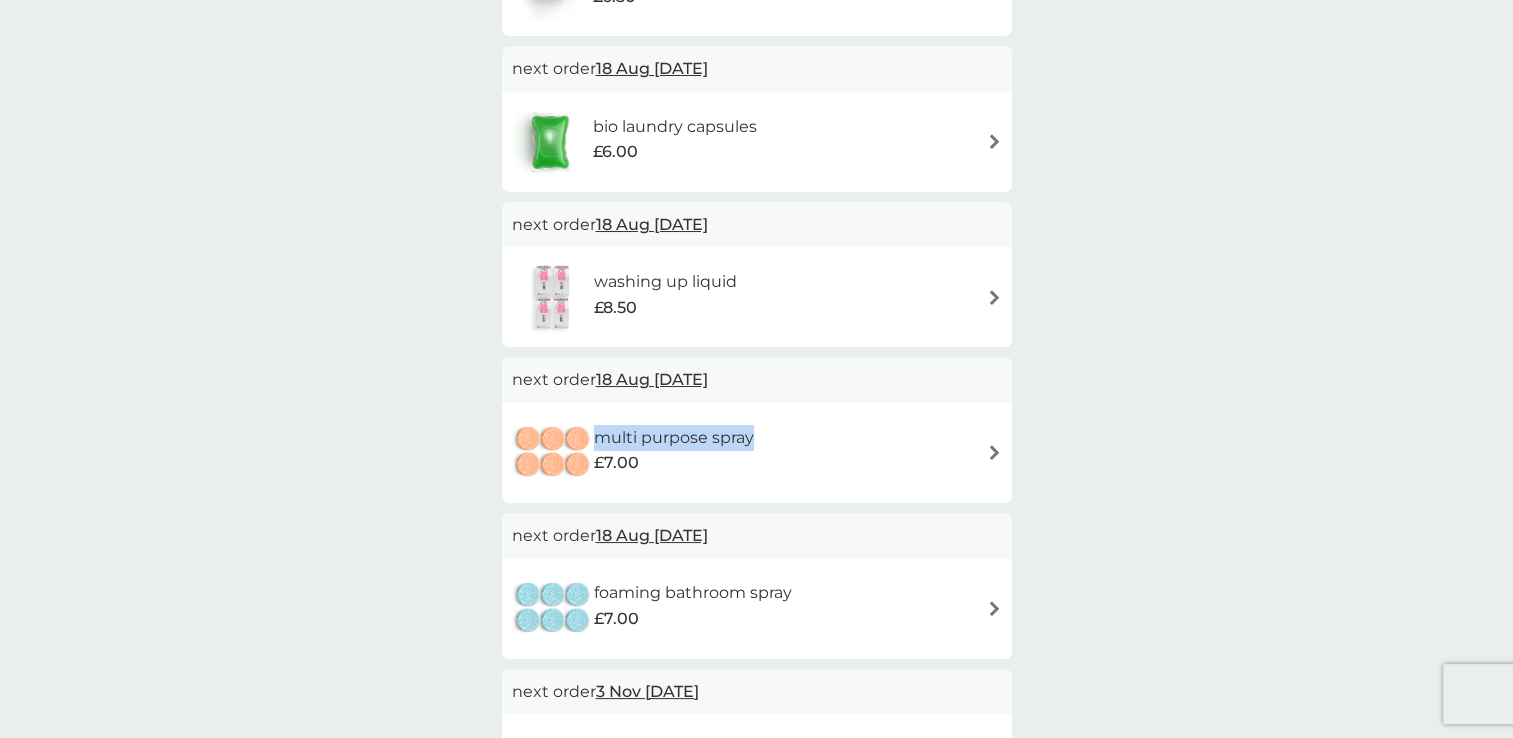 drag, startPoint x: 740, startPoint y: 438, endPoint x: 596, endPoint y: 438, distance: 144 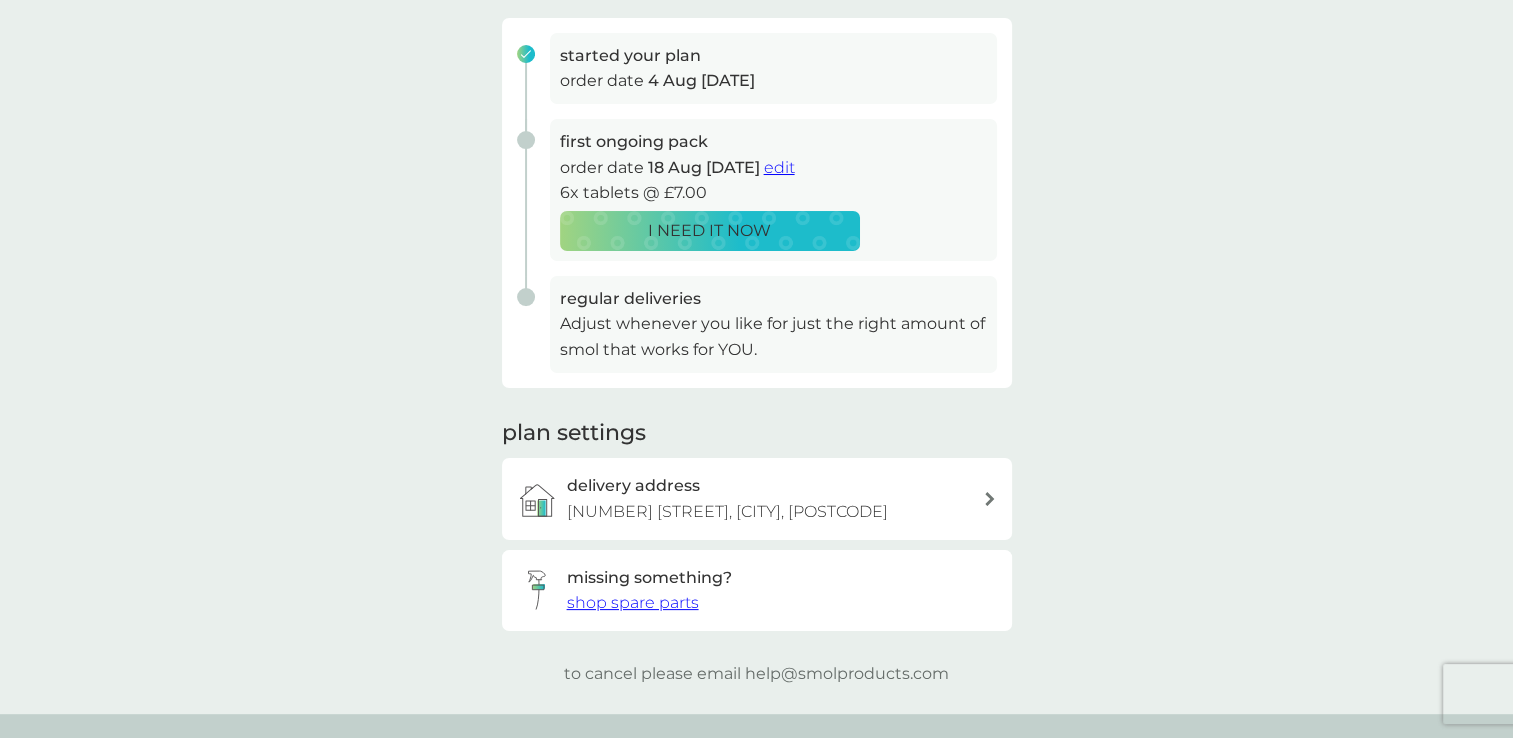 scroll, scrollTop: 0, scrollLeft: 0, axis: both 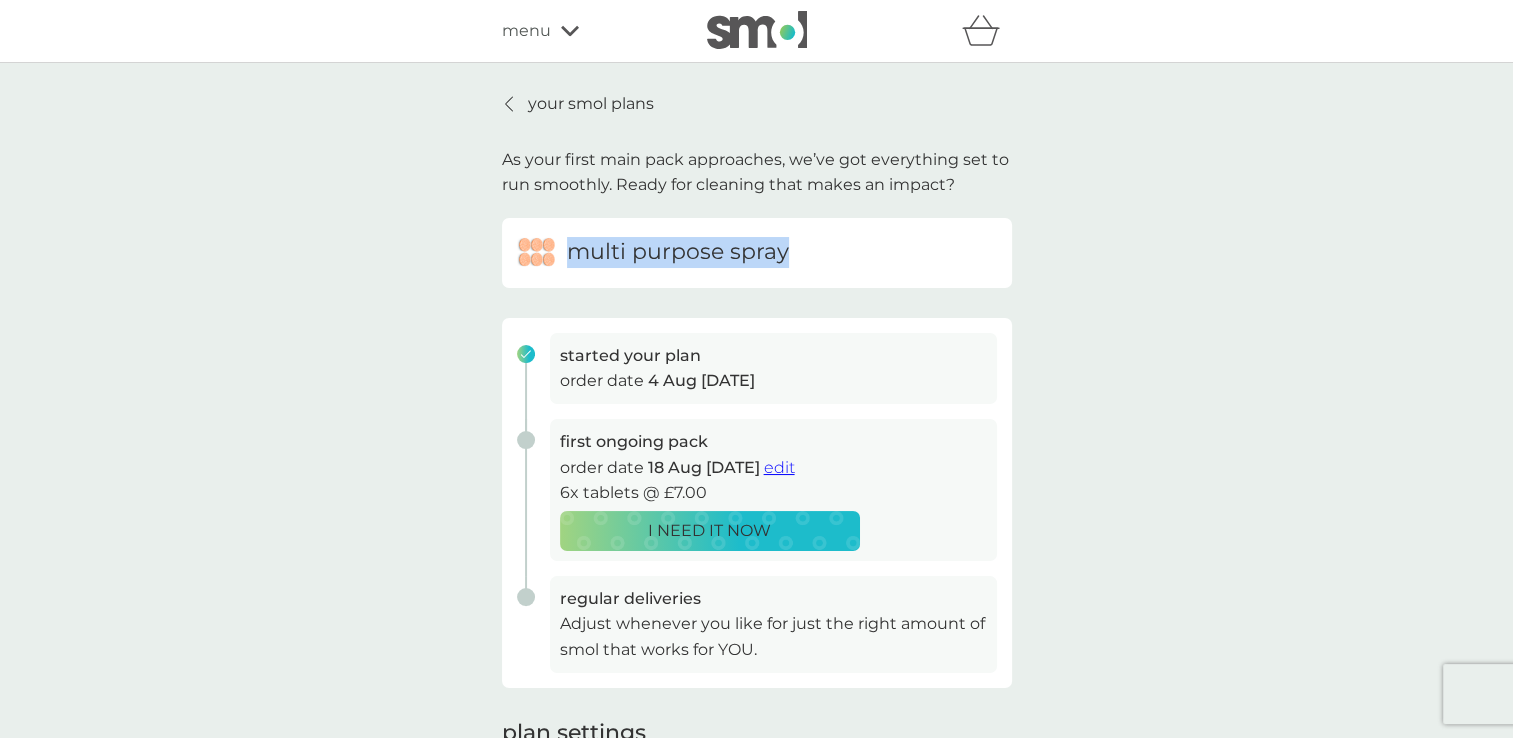 drag, startPoint x: 564, startPoint y: 257, endPoint x: 836, endPoint y: 246, distance: 272.22232 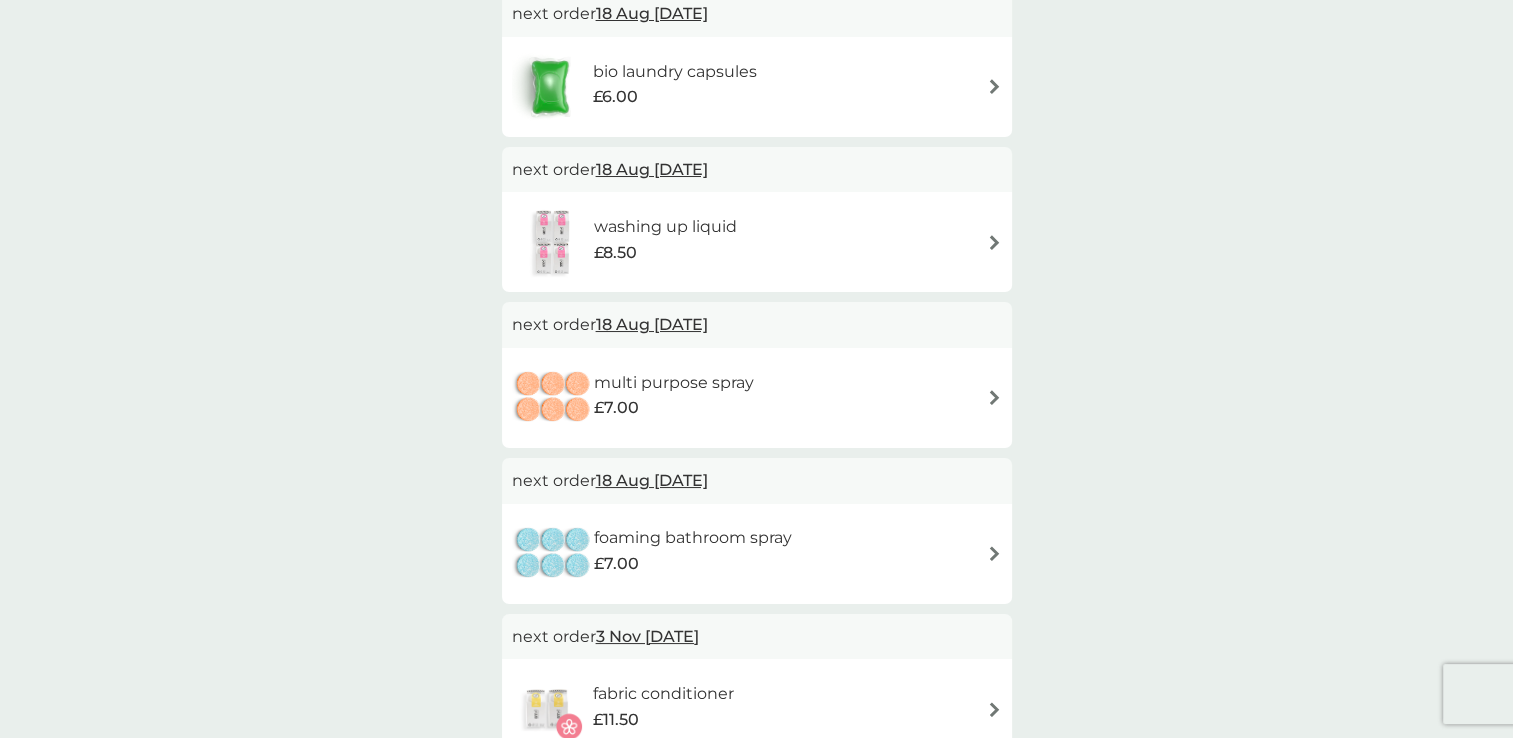 scroll, scrollTop: 400, scrollLeft: 0, axis: vertical 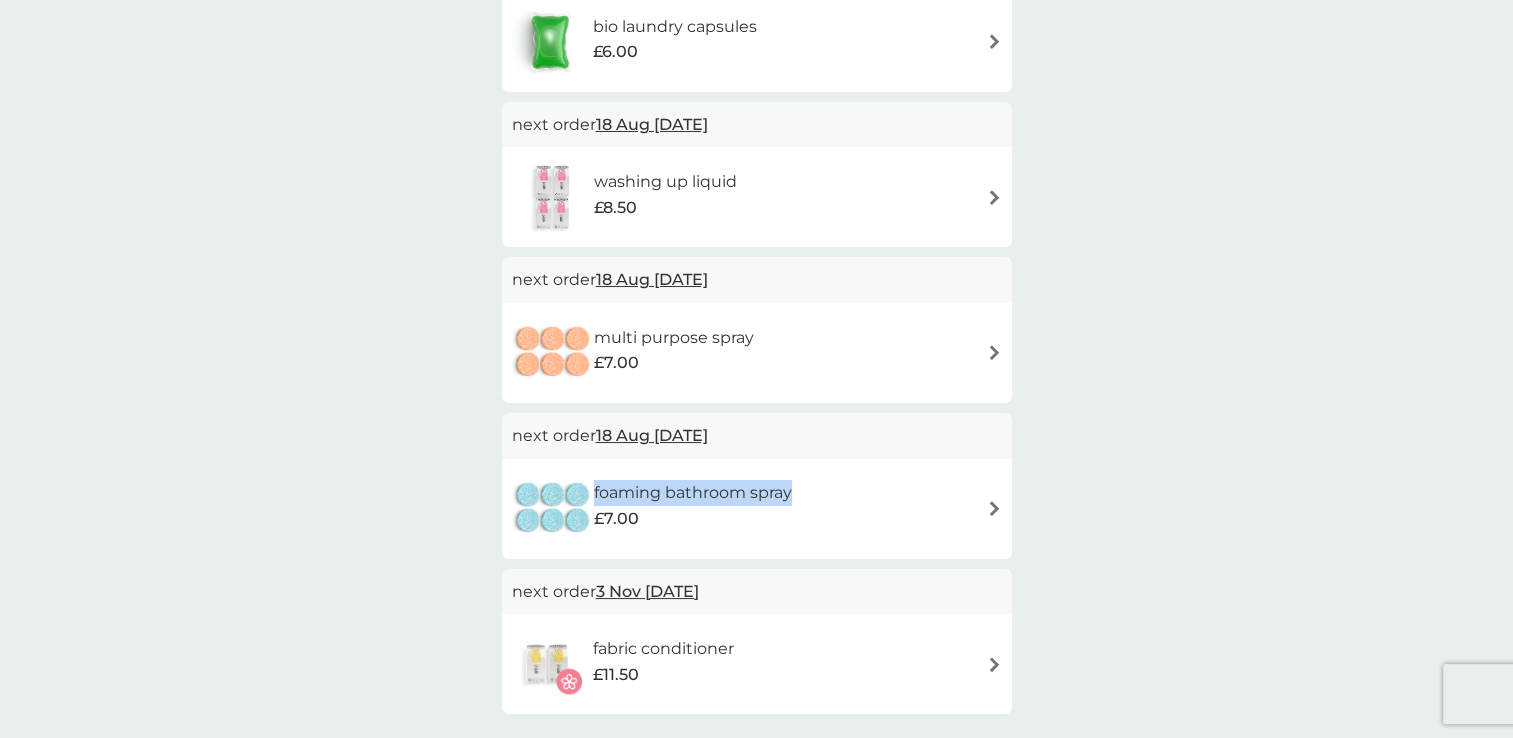 drag, startPoint x: 792, startPoint y: 495, endPoint x: 594, endPoint y: 494, distance: 198.00252 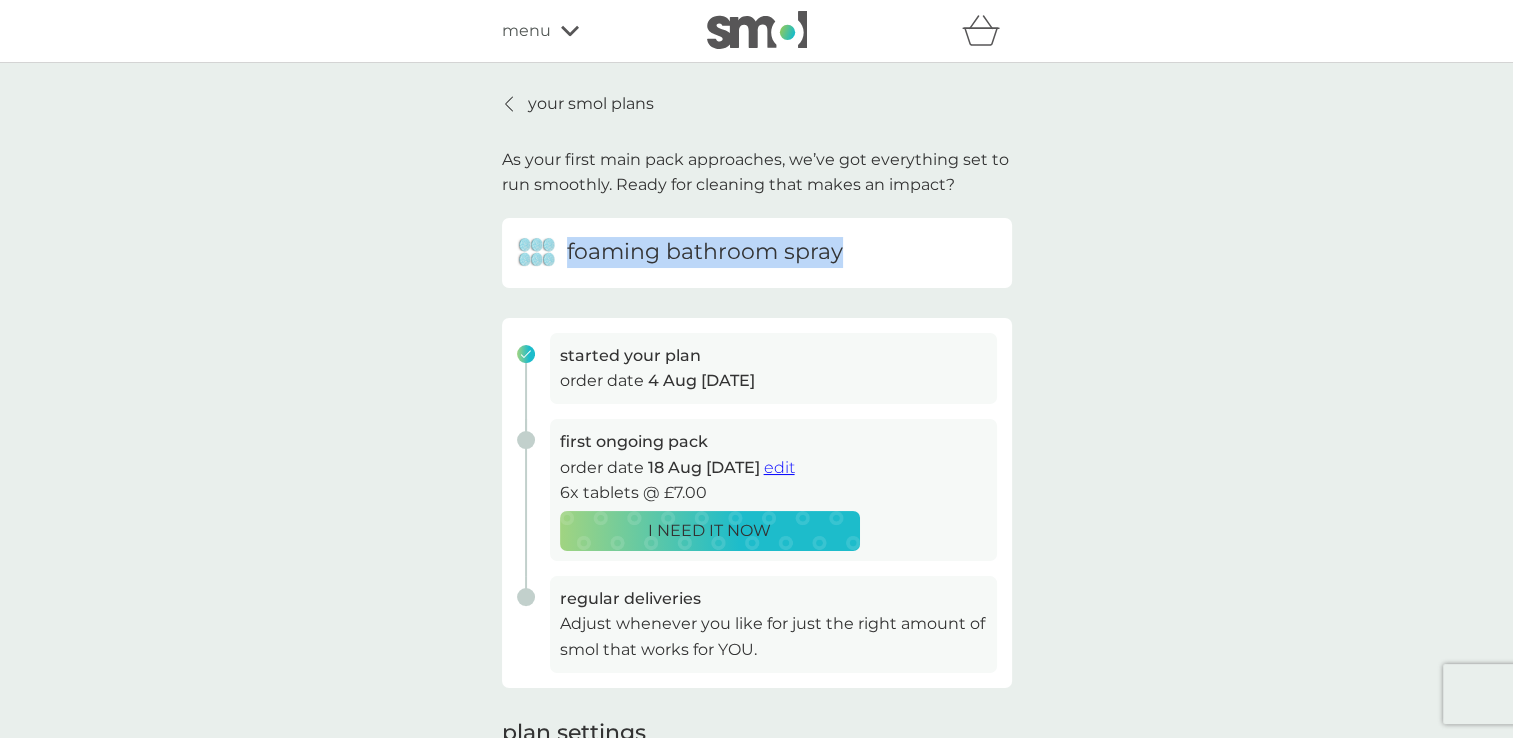 drag, startPoint x: 864, startPoint y: 240, endPoint x: 563, endPoint y: 253, distance: 301.2806 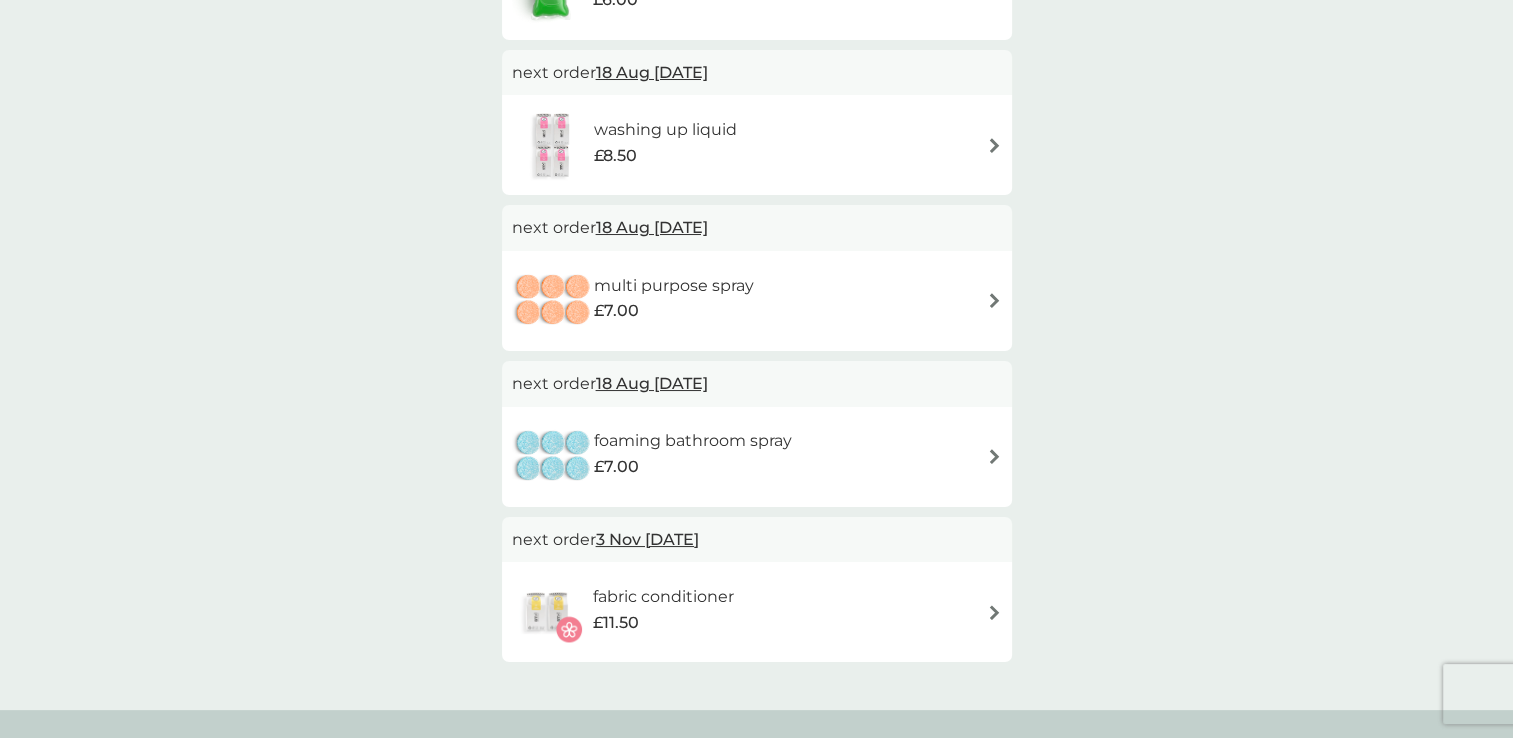 scroll, scrollTop: 500, scrollLeft: 0, axis: vertical 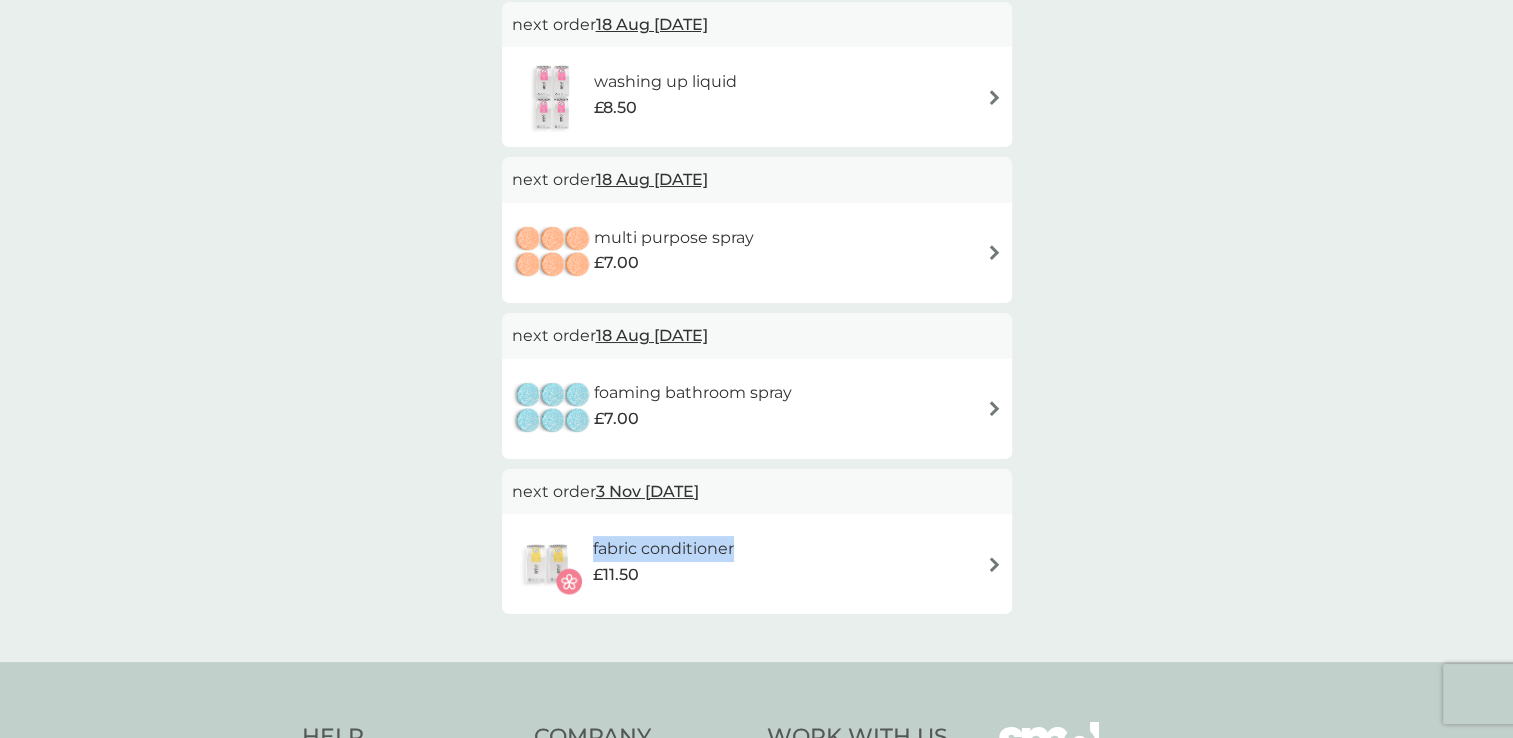 drag, startPoint x: 746, startPoint y: 552, endPoint x: 592, endPoint y: 553, distance: 154.00325 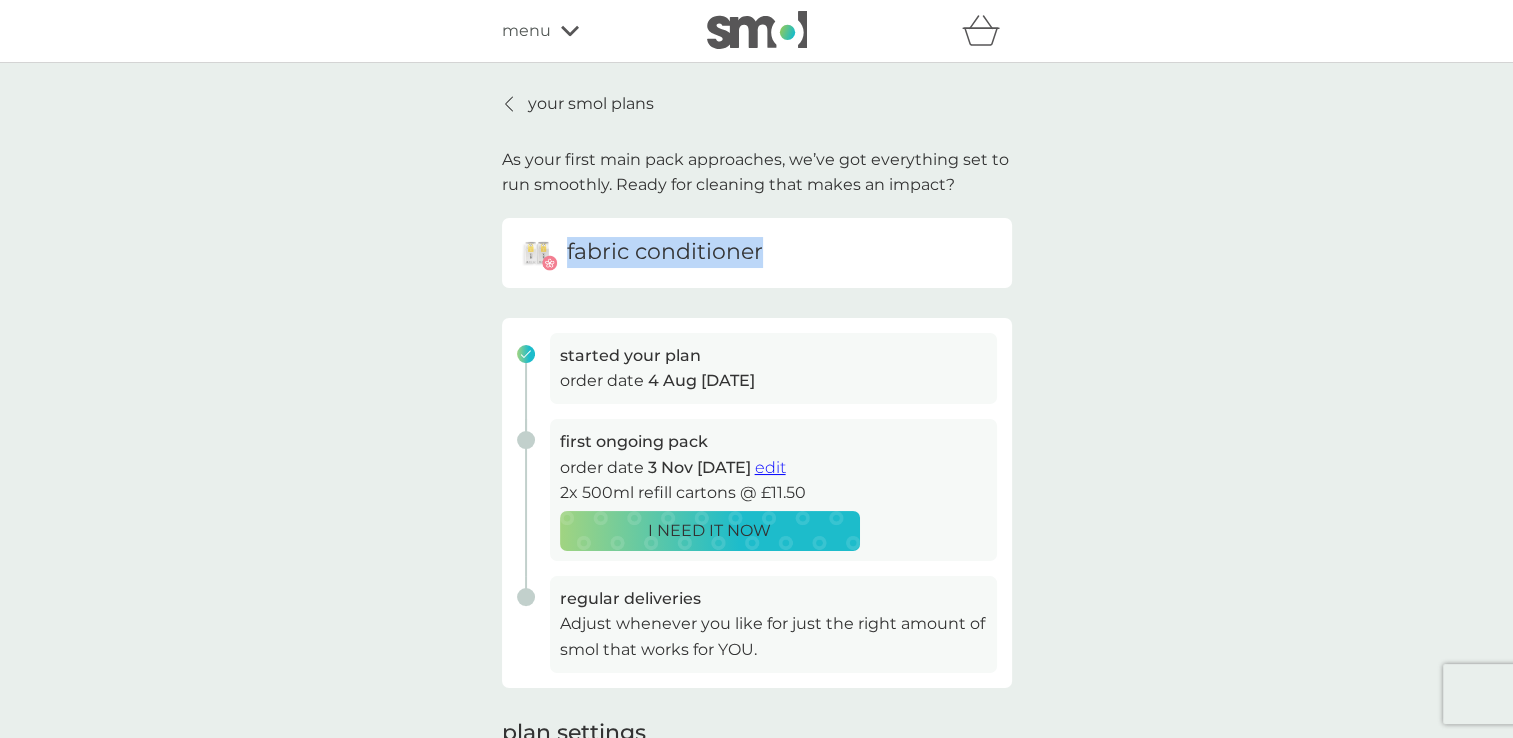 drag, startPoint x: 562, startPoint y: 260, endPoint x: 815, endPoint y: 258, distance: 253.0079 